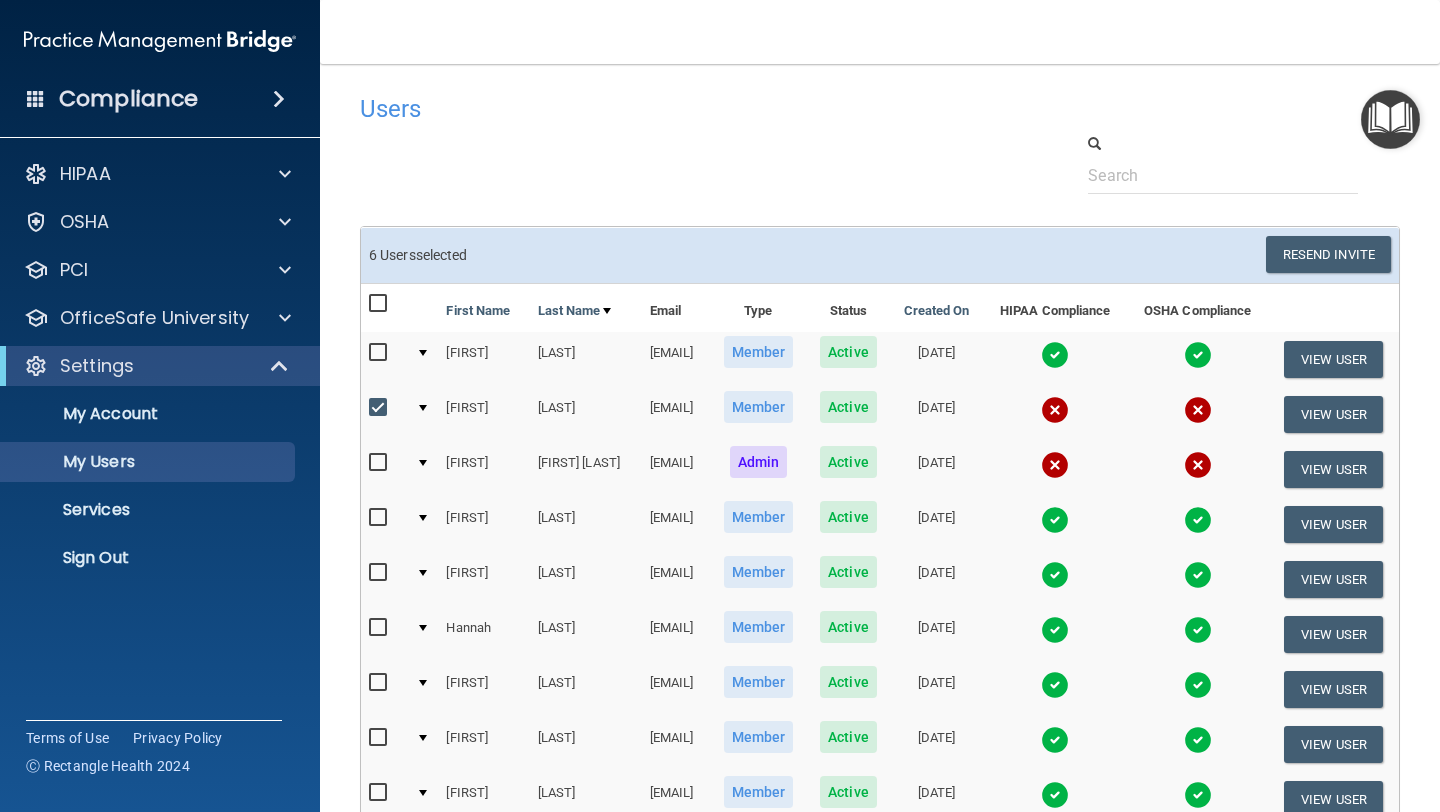 scroll, scrollTop: 0, scrollLeft: 0, axis: both 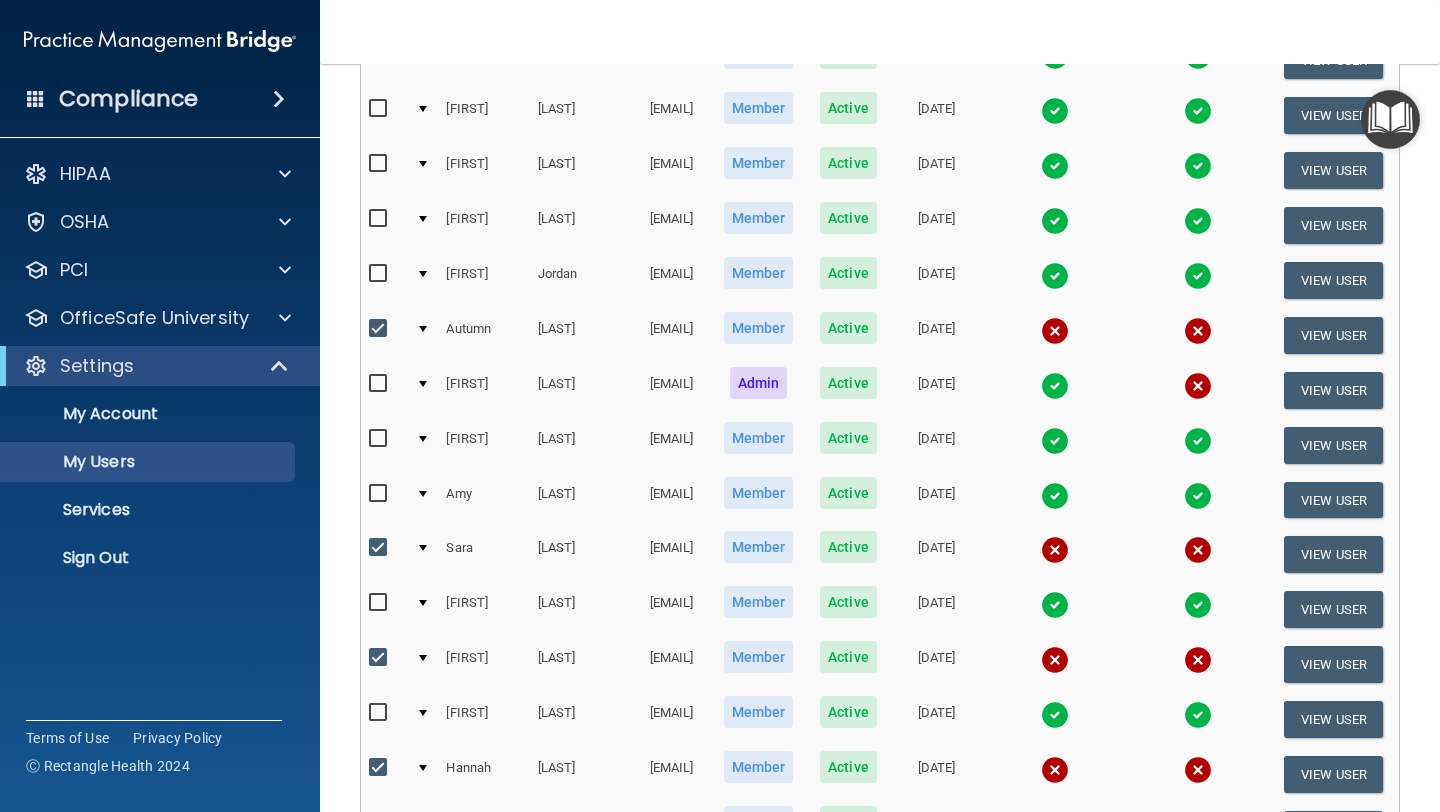 click at bounding box center [380, 329] 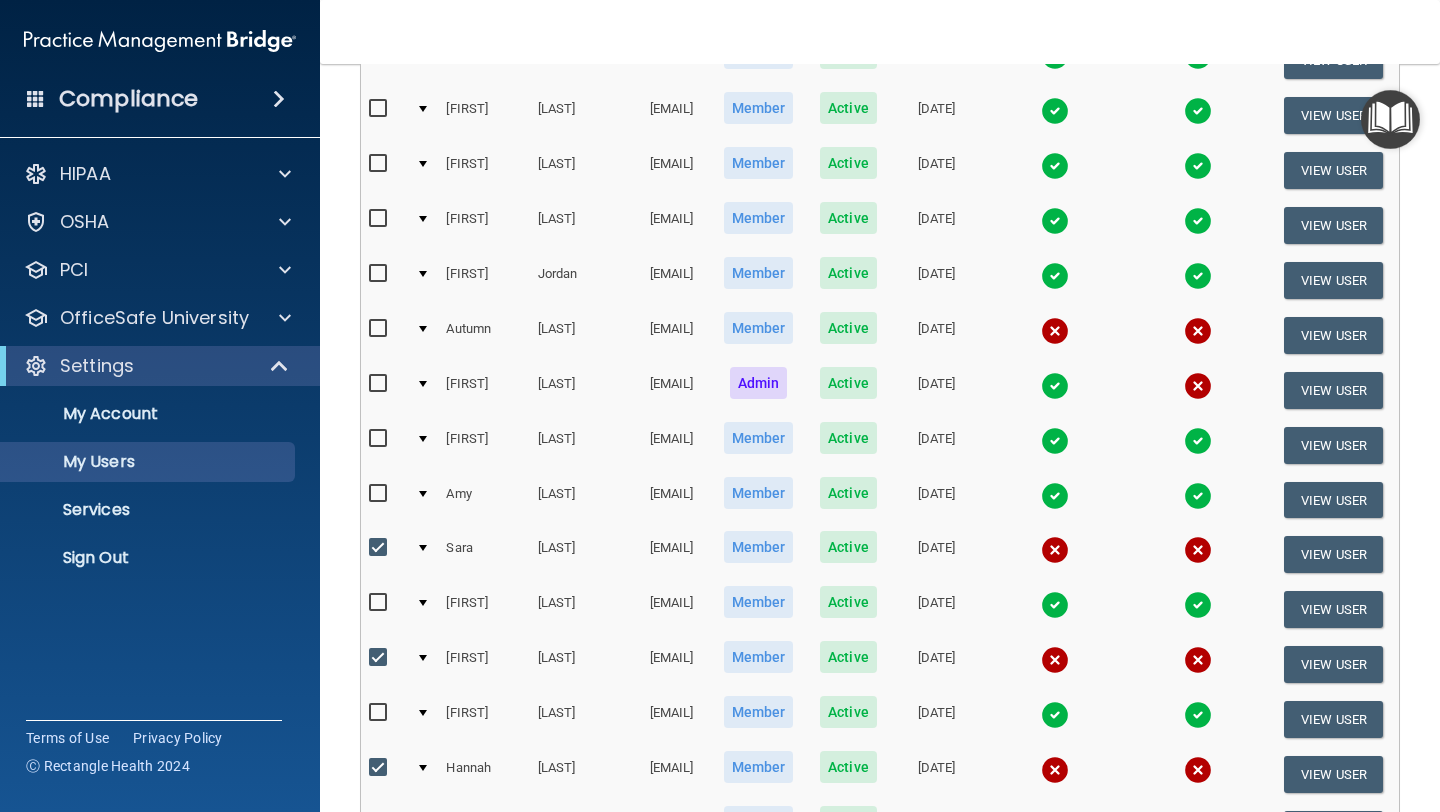click at bounding box center (380, 548) 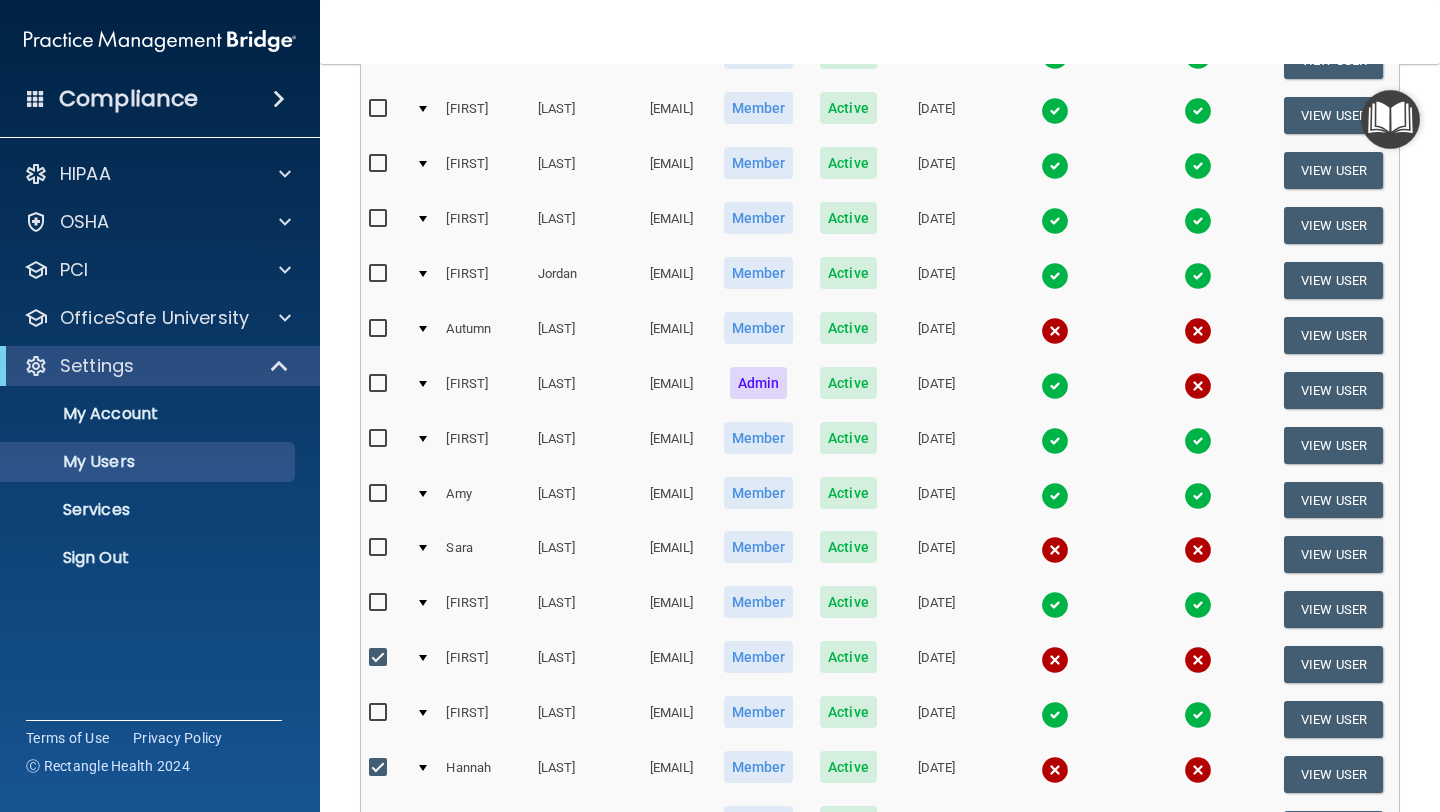 click at bounding box center [380, 658] 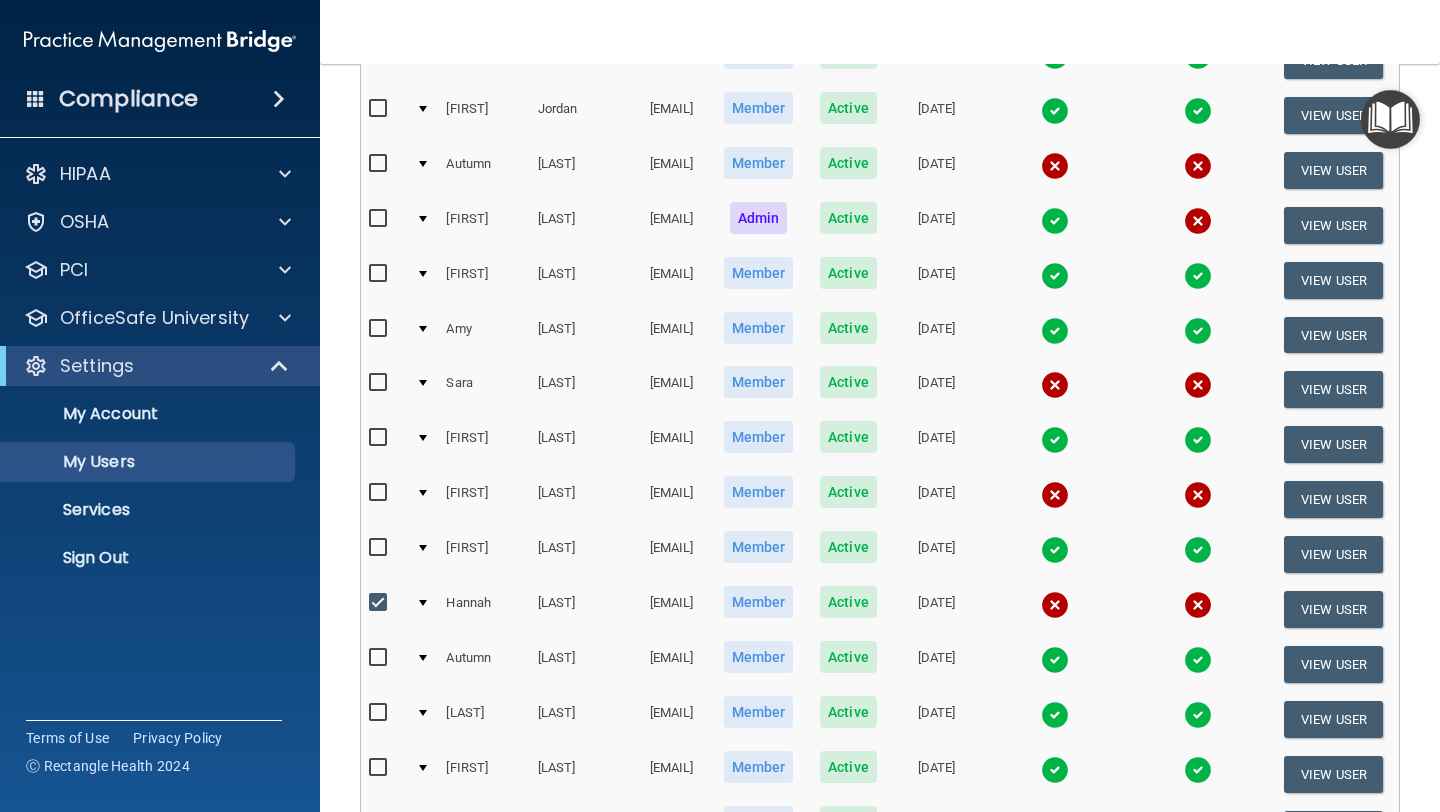 scroll, scrollTop: 912, scrollLeft: 0, axis: vertical 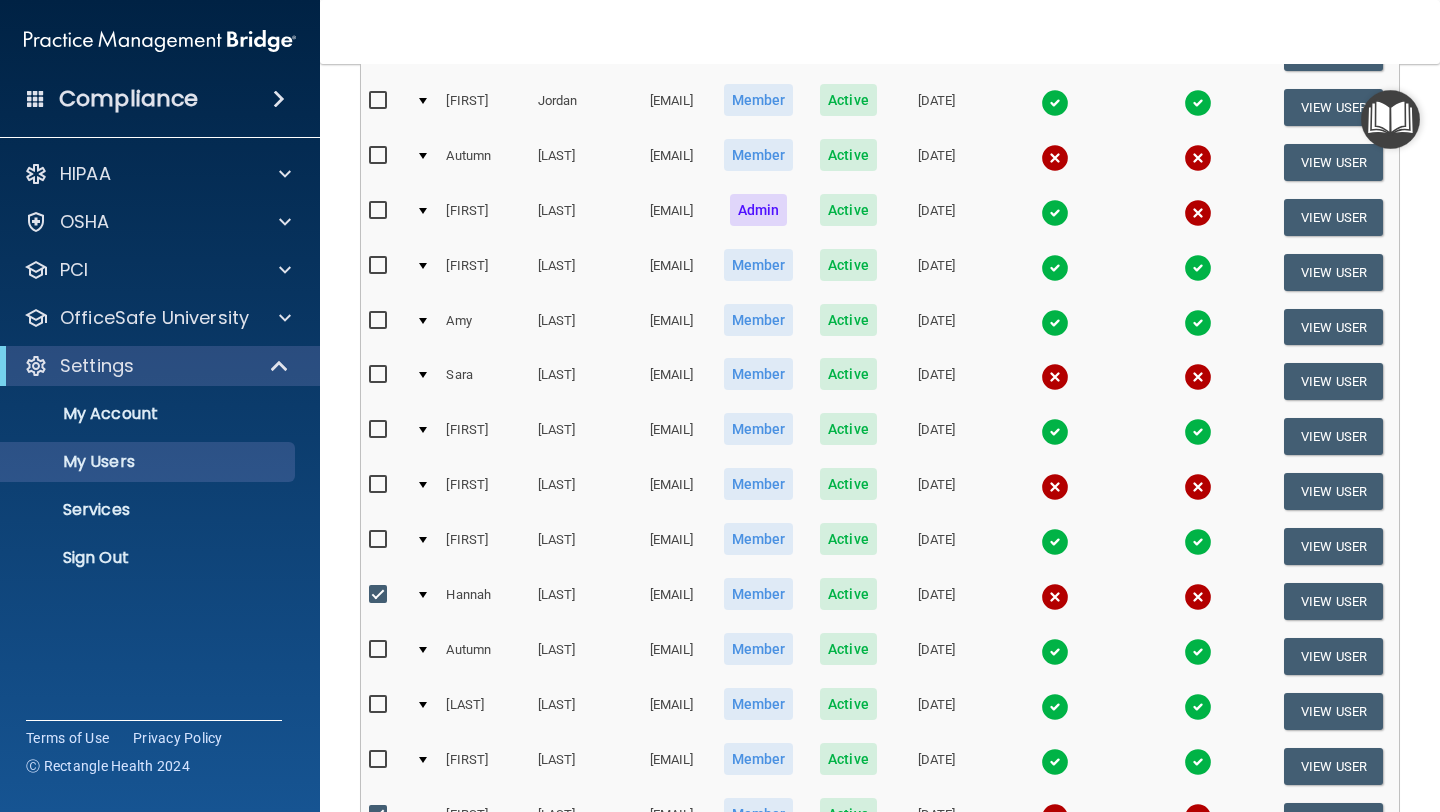 click at bounding box center [380, 595] 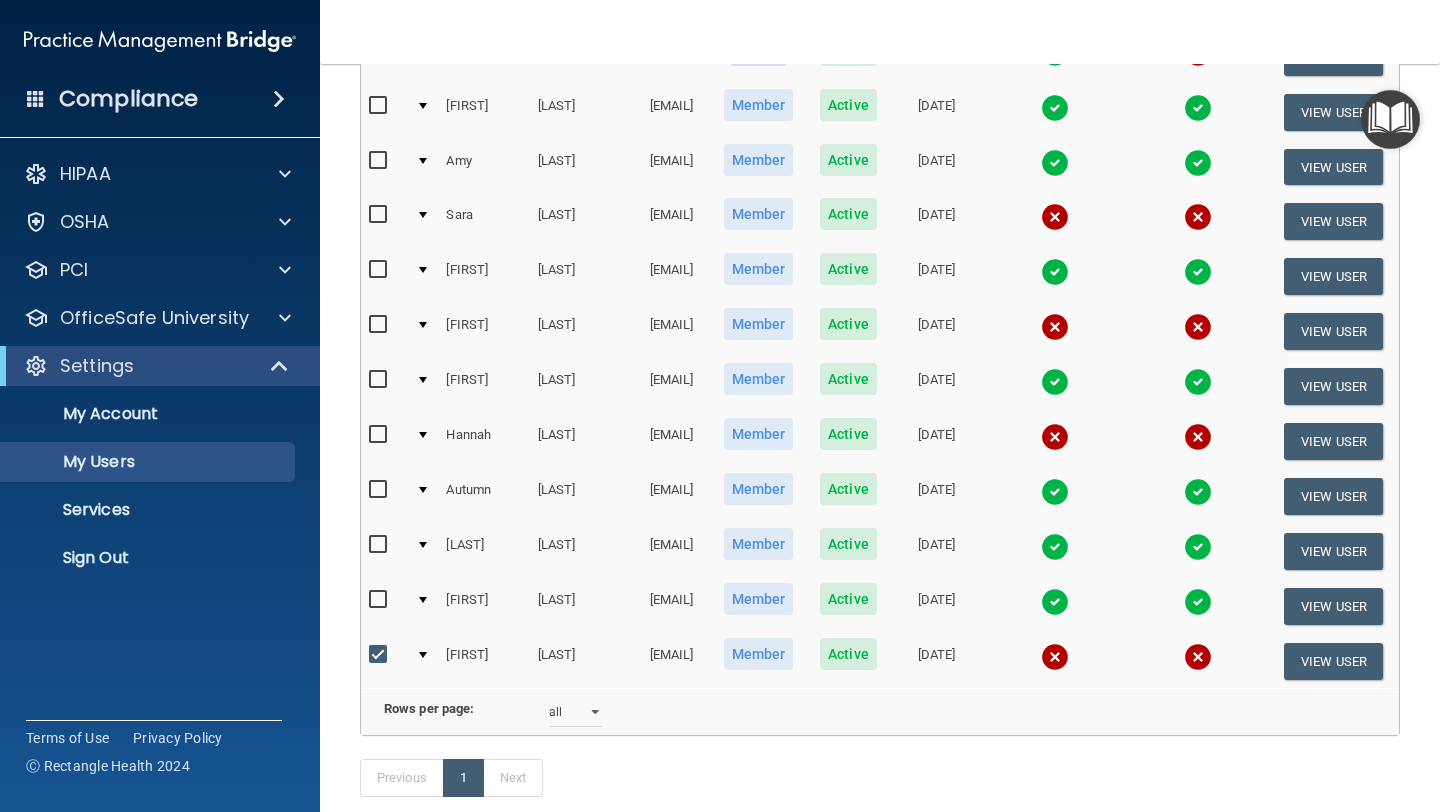 scroll, scrollTop: 1196, scrollLeft: 0, axis: vertical 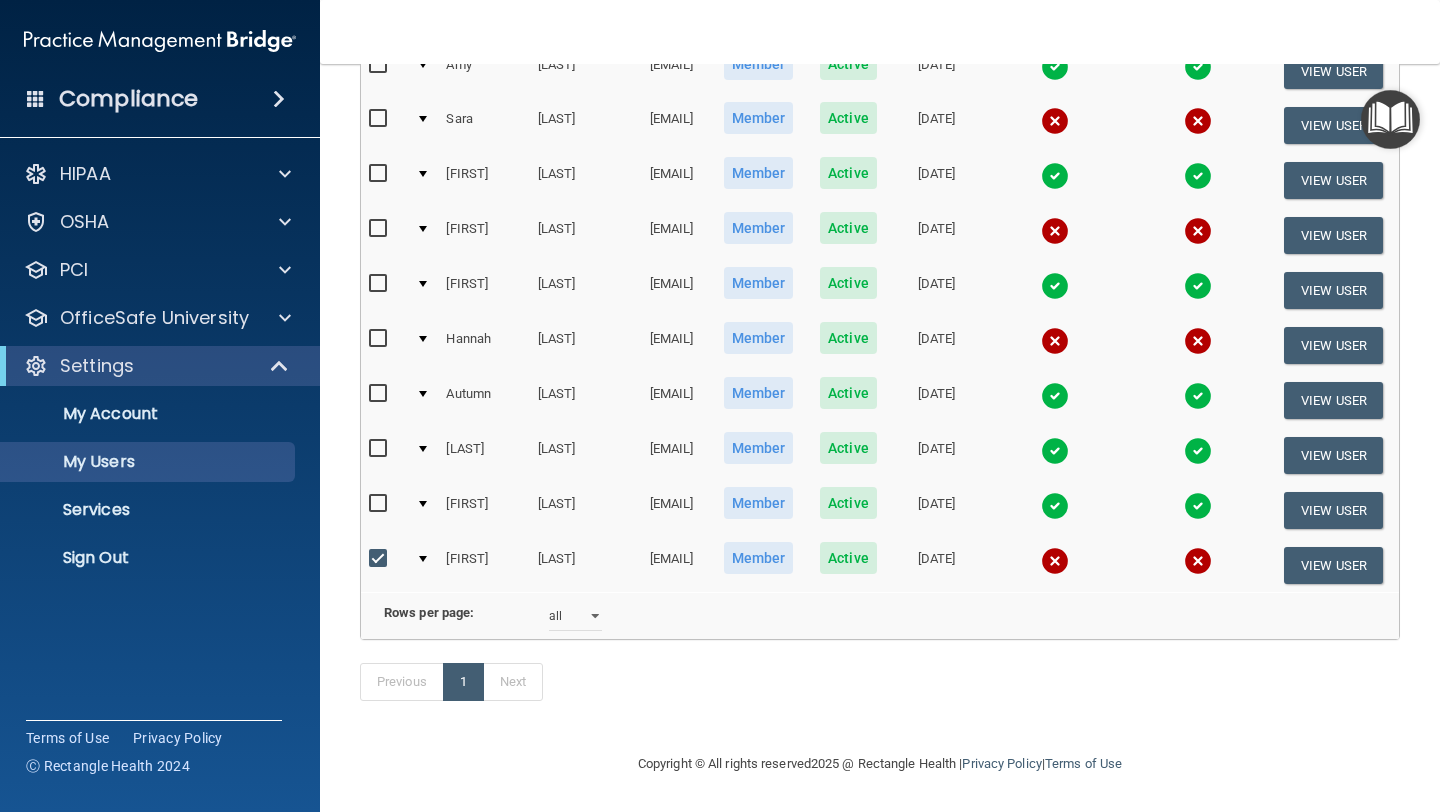 click at bounding box center [380, 559] 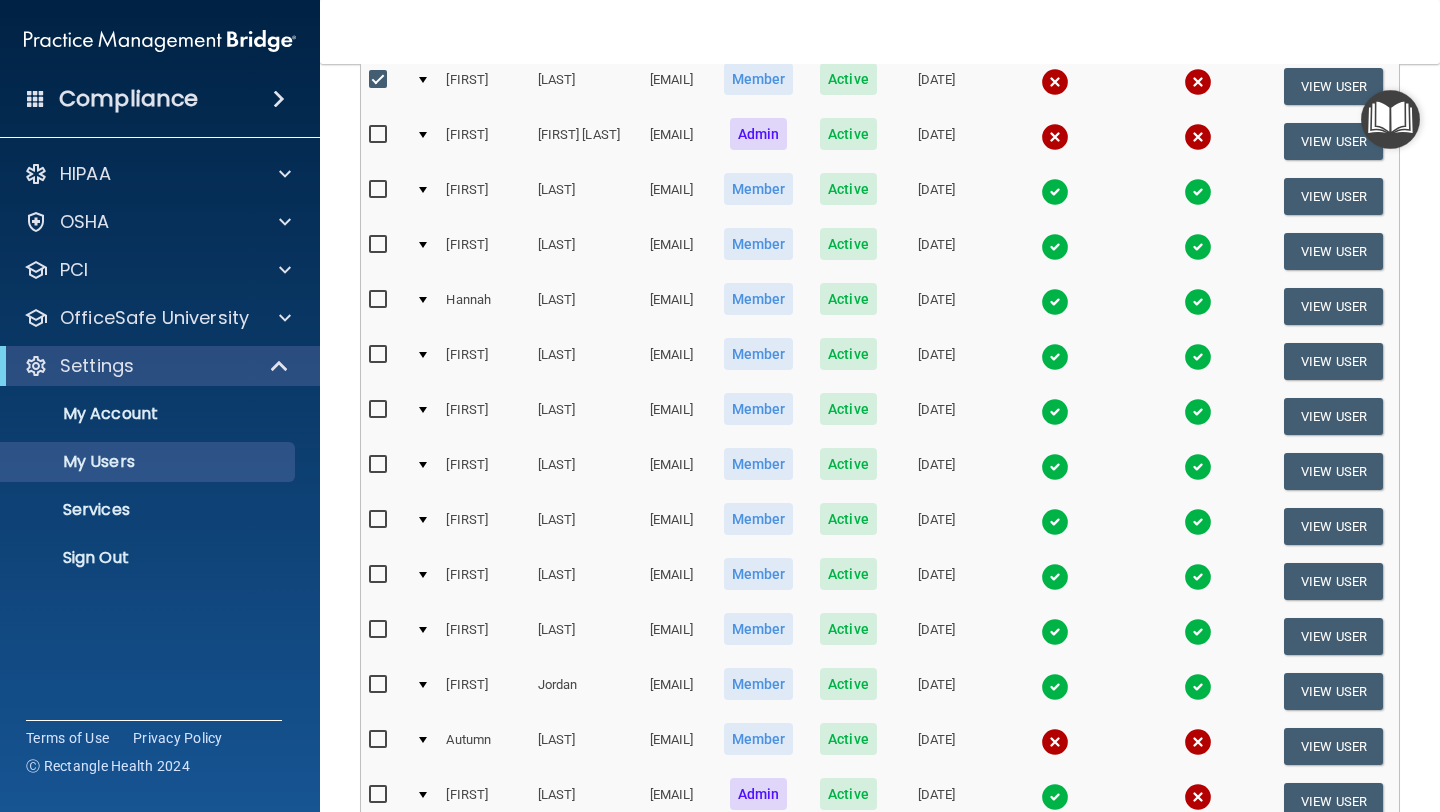 scroll, scrollTop: 0, scrollLeft: 0, axis: both 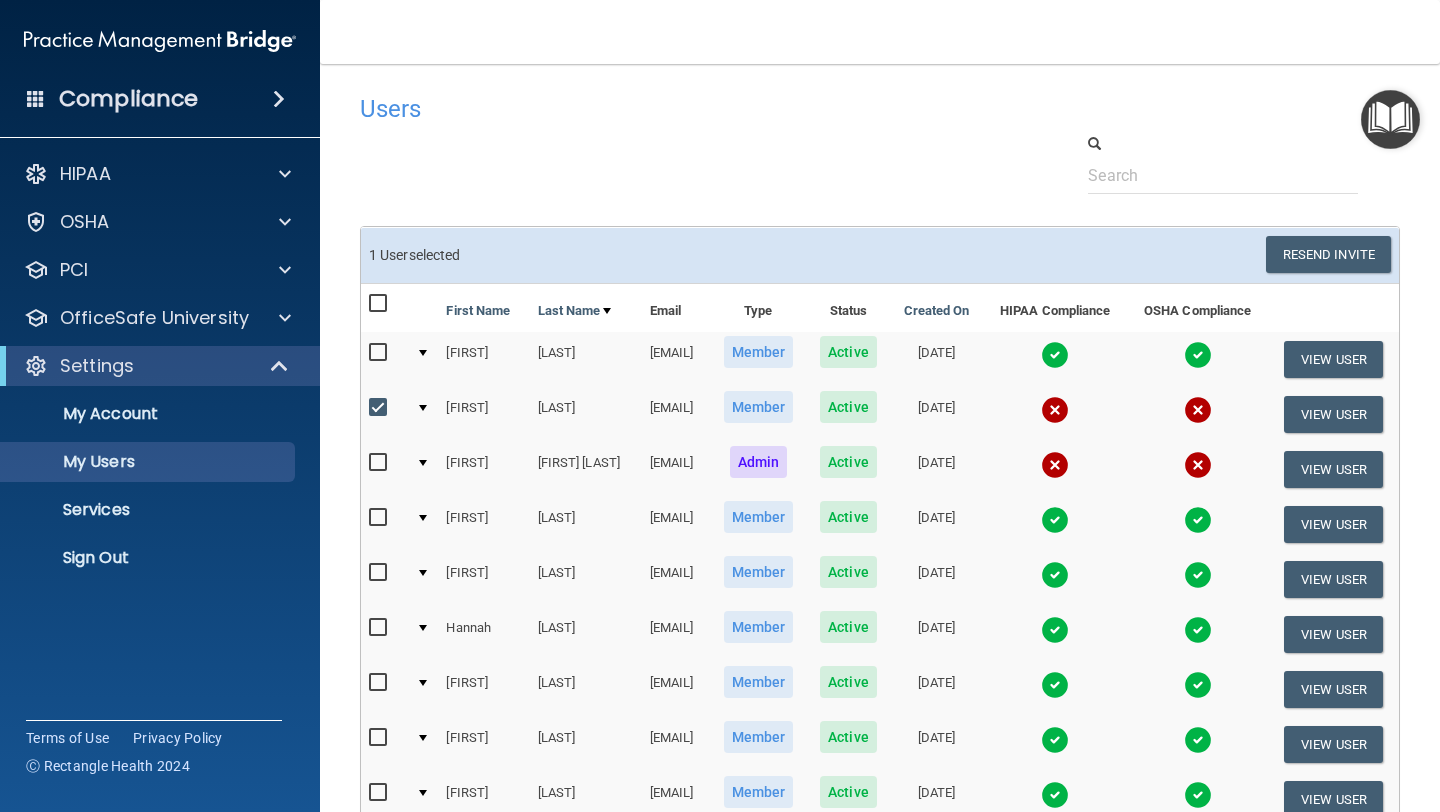 click at bounding box center (380, 408) 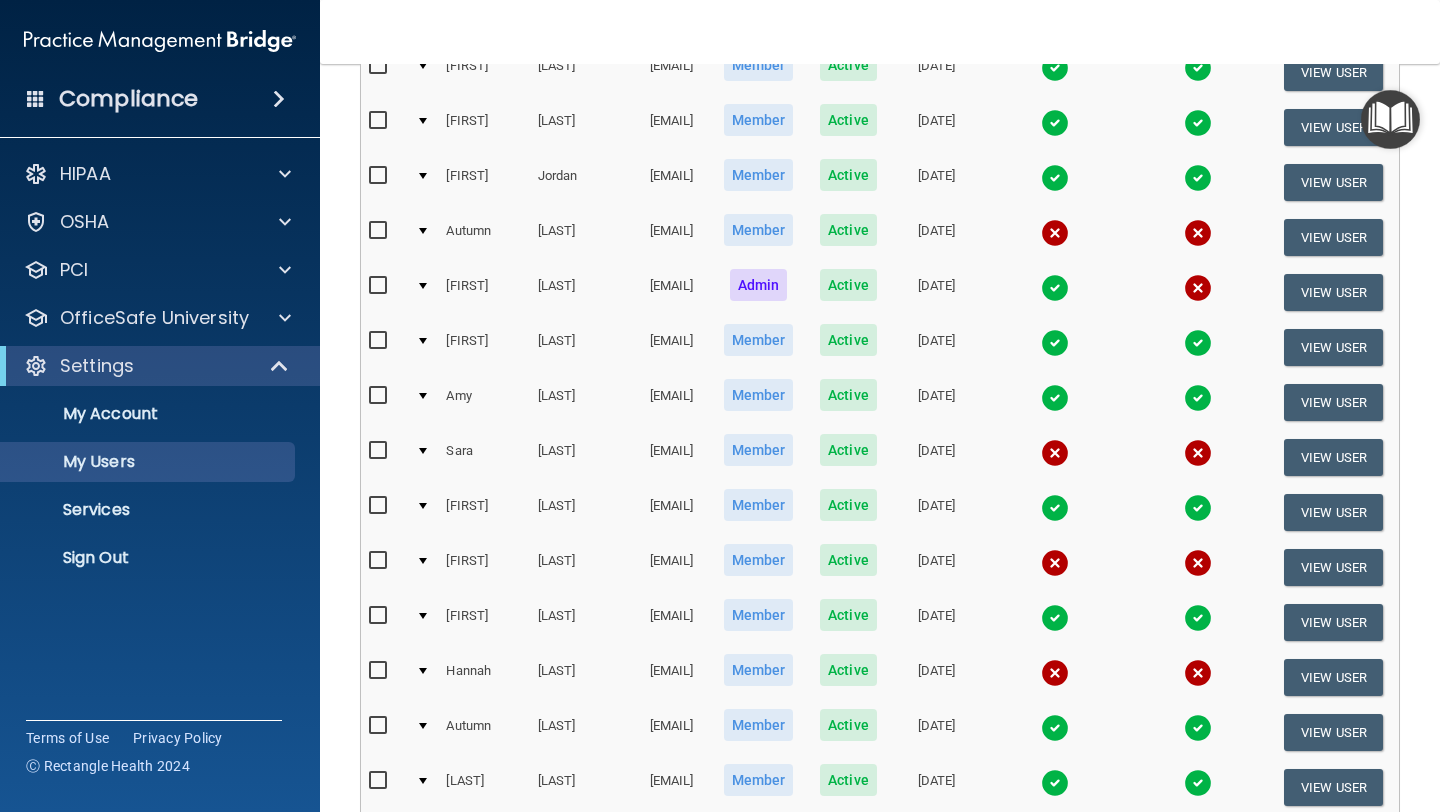 scroll, scrollTop: 834, scrollLeft: 0, axis: vertical 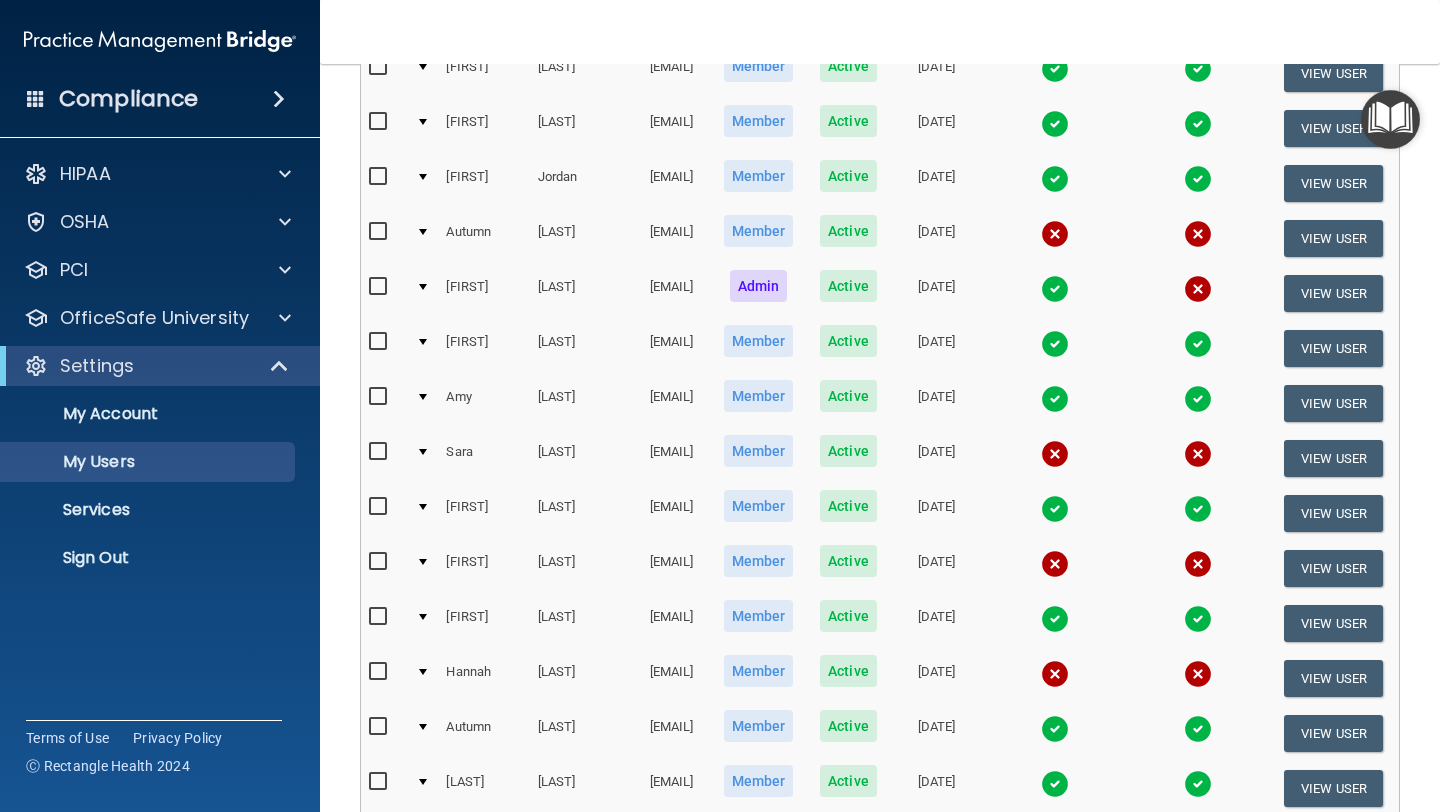 click at bounding box center (380, 287) 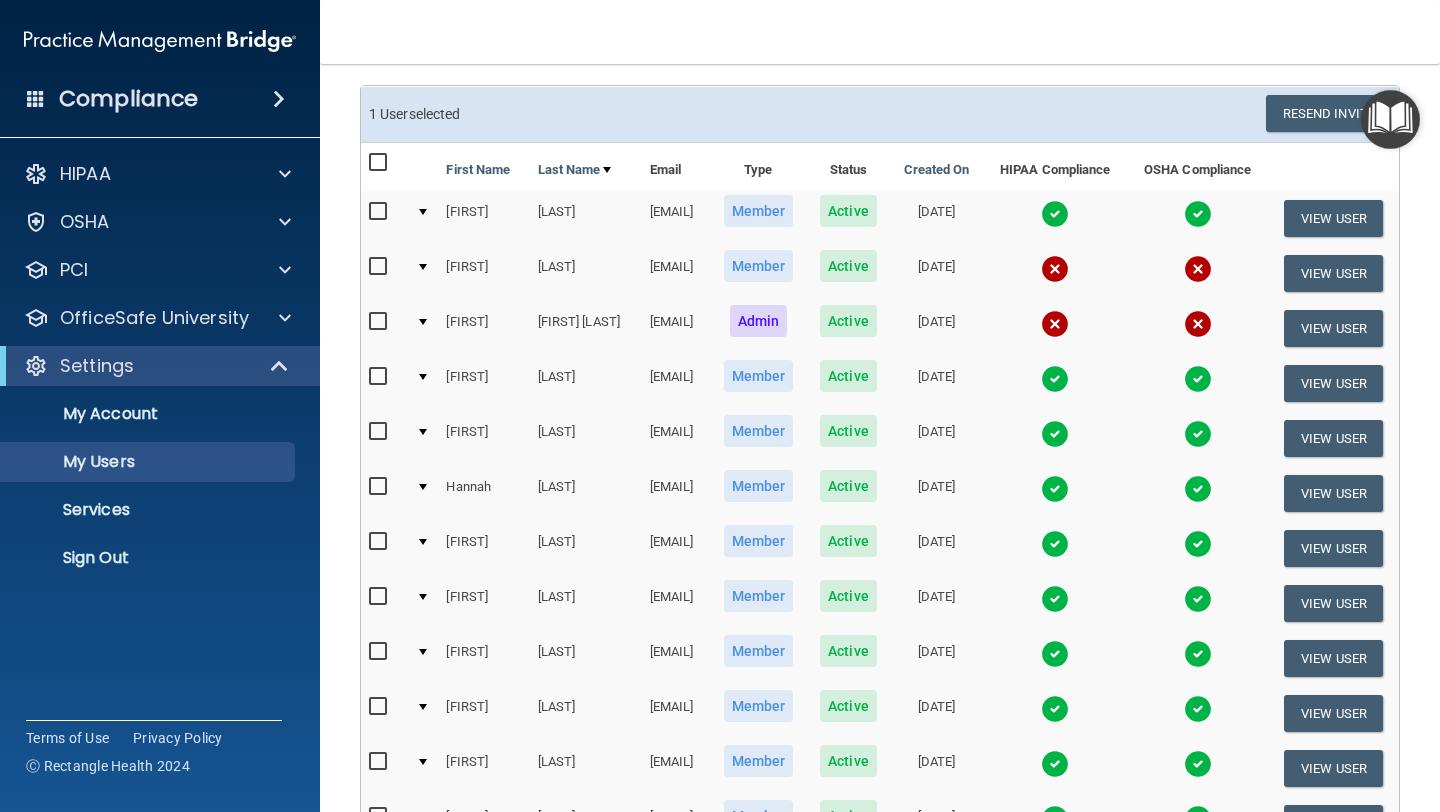 scroll, scrollTop: 0, scrollLeft: 0, axis: both 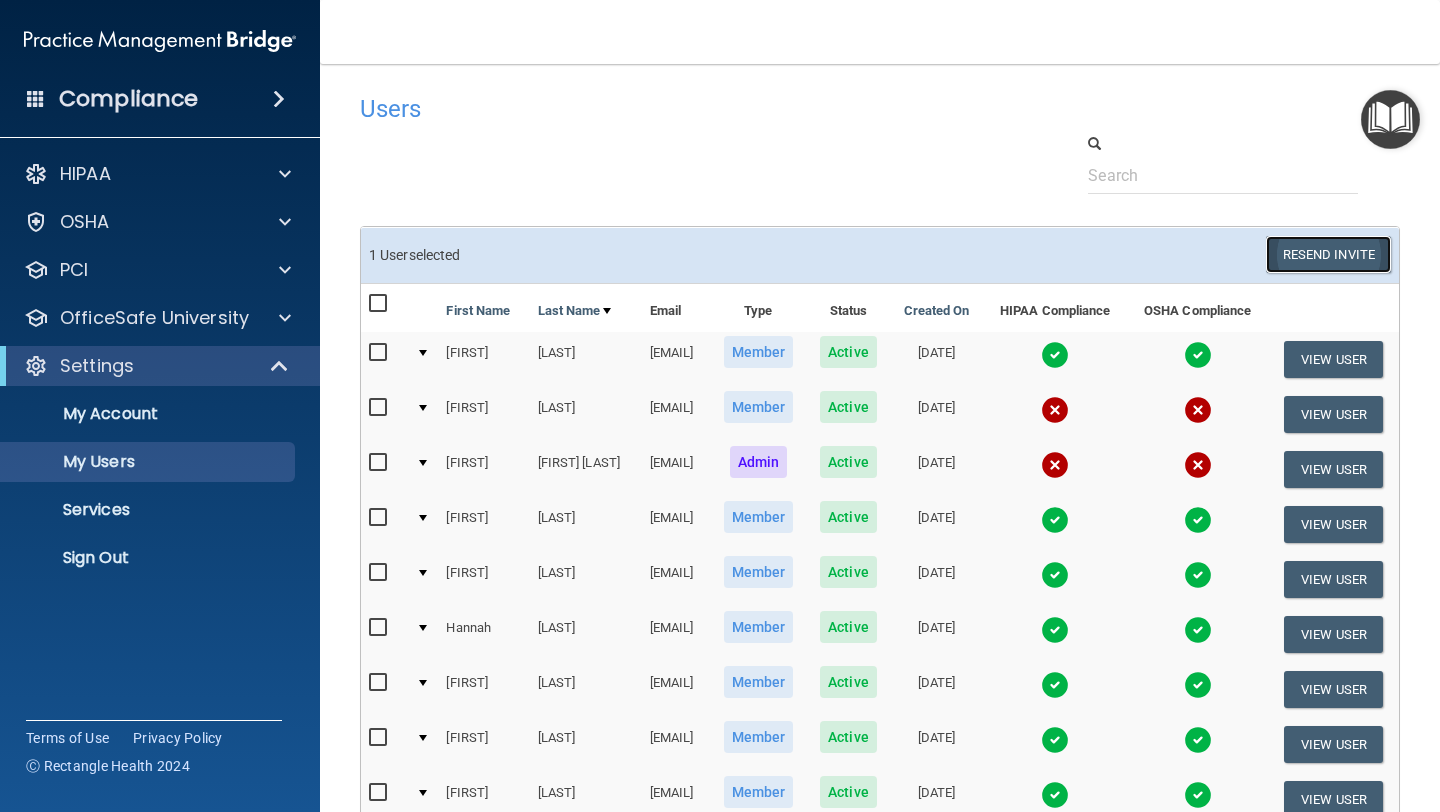click on "Resend Invite" at bounding box center (1328, 254) 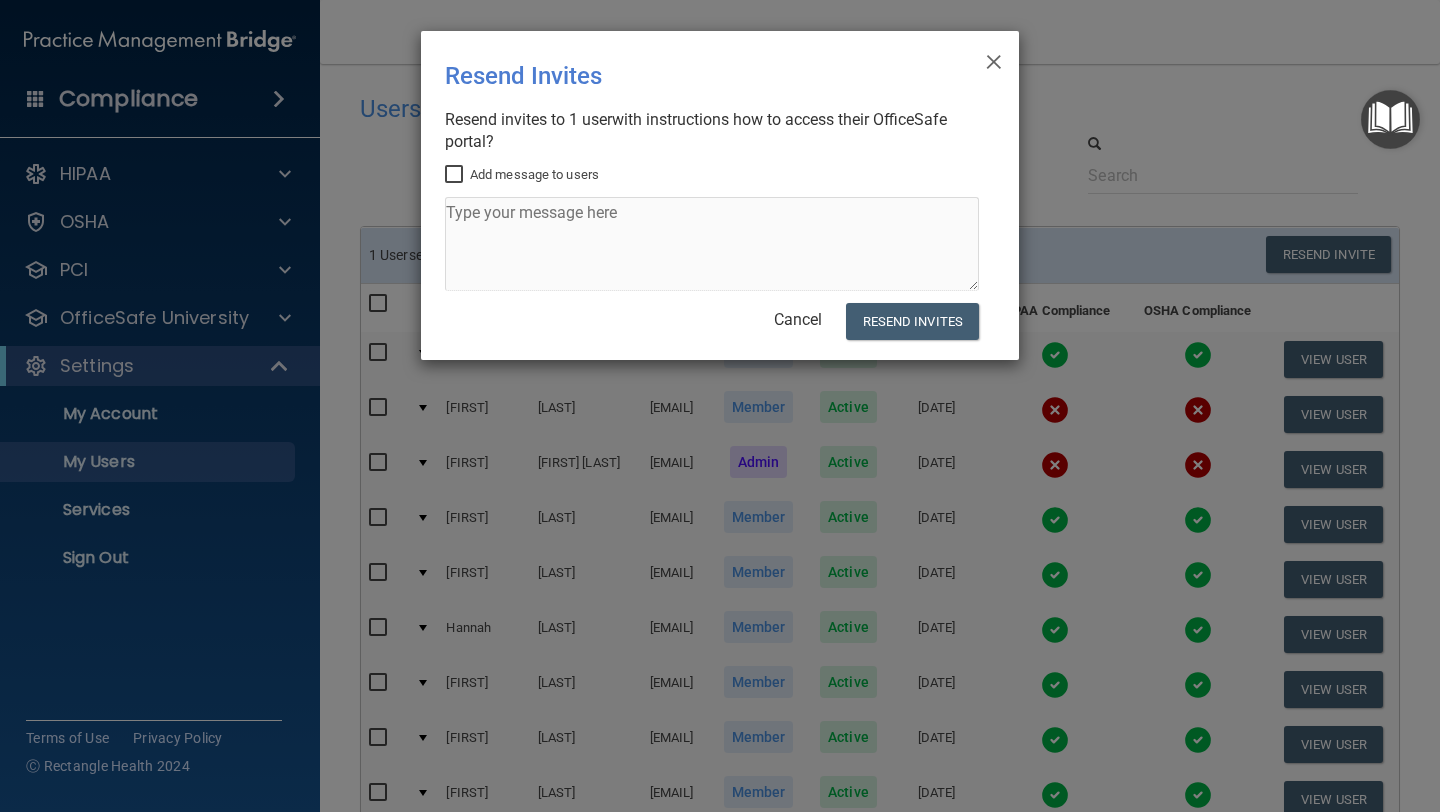 click on "Add message to users" at bounding box center (456, 175) 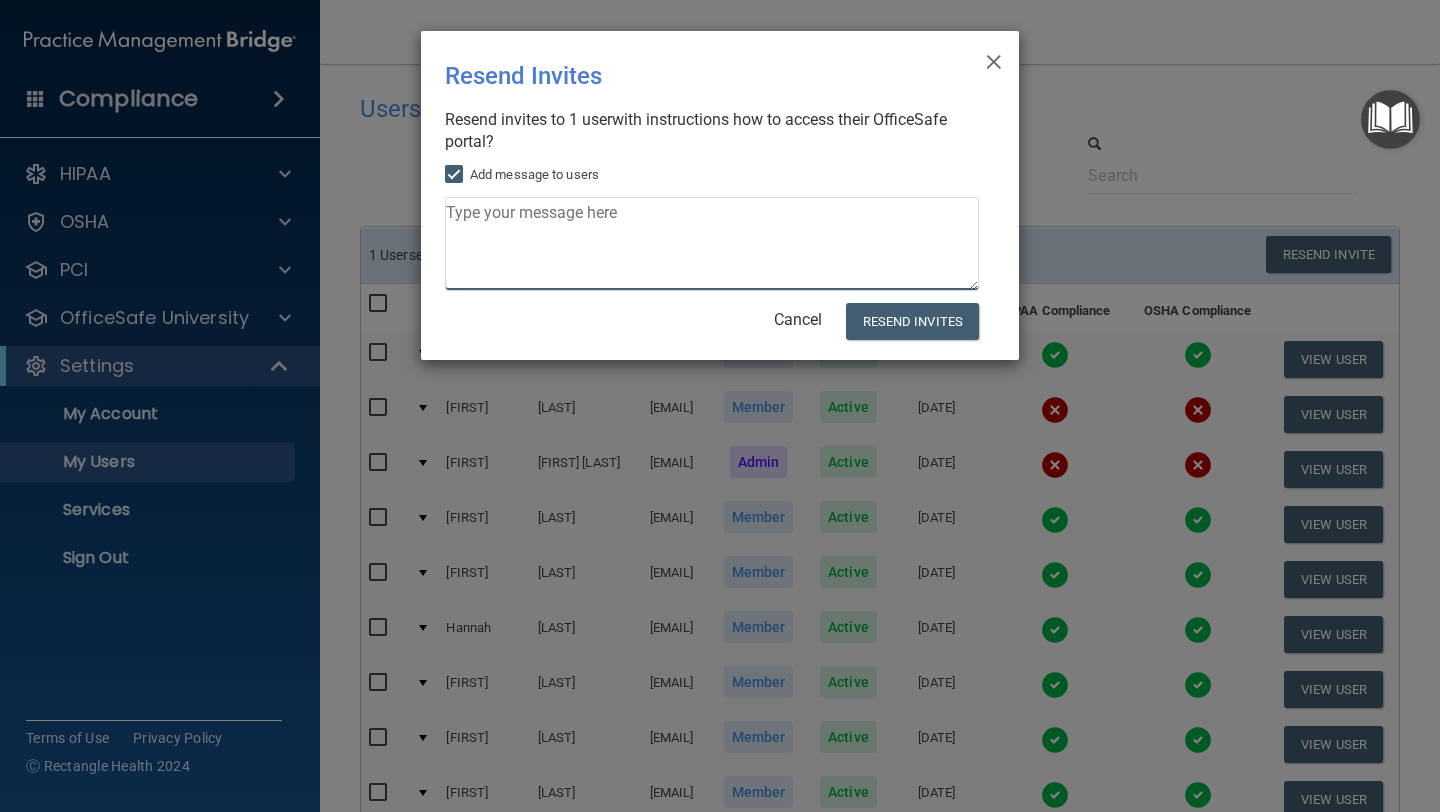 click at bounding box center [712, 244] 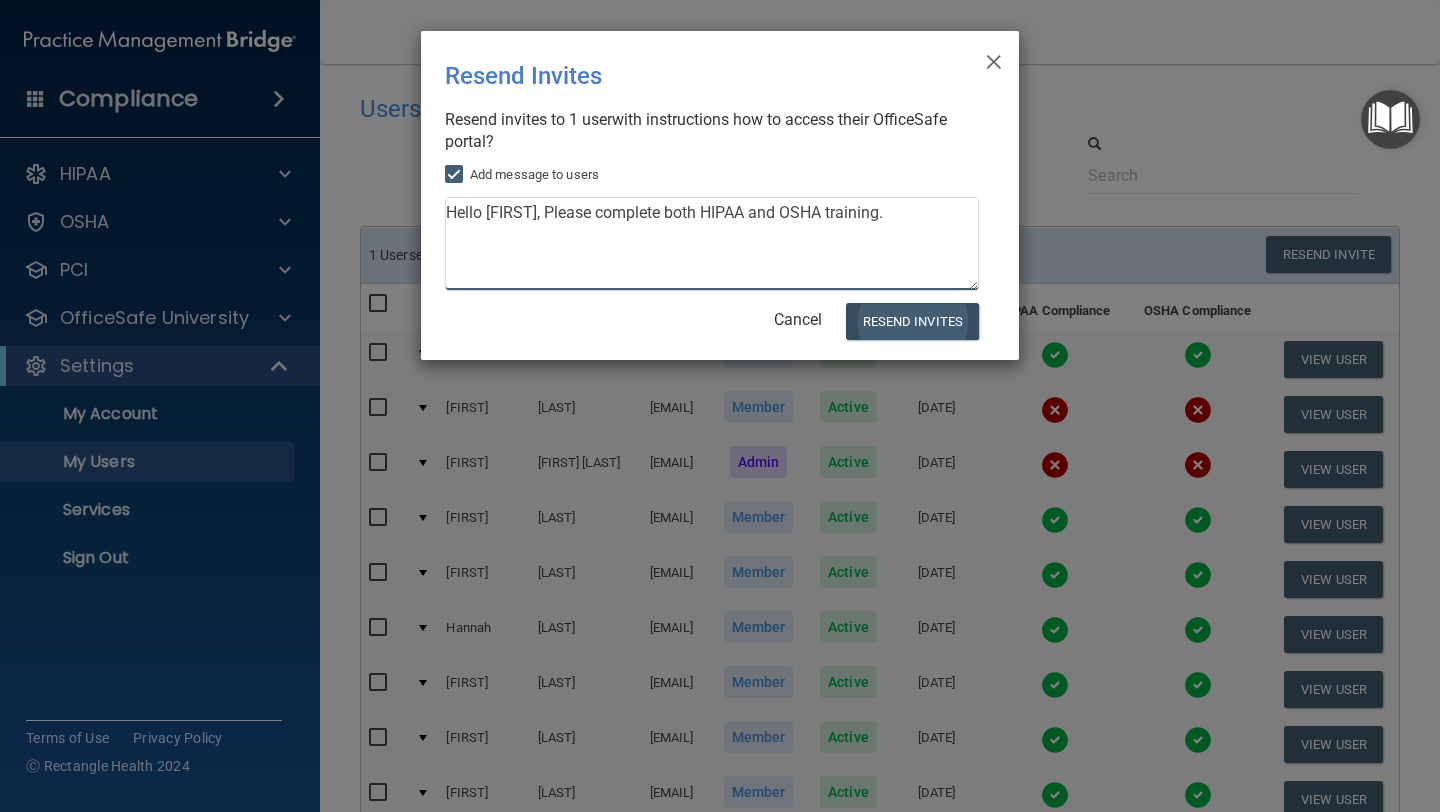 type on "Hello Laura, Please complete both HIPAA and OSHA training." 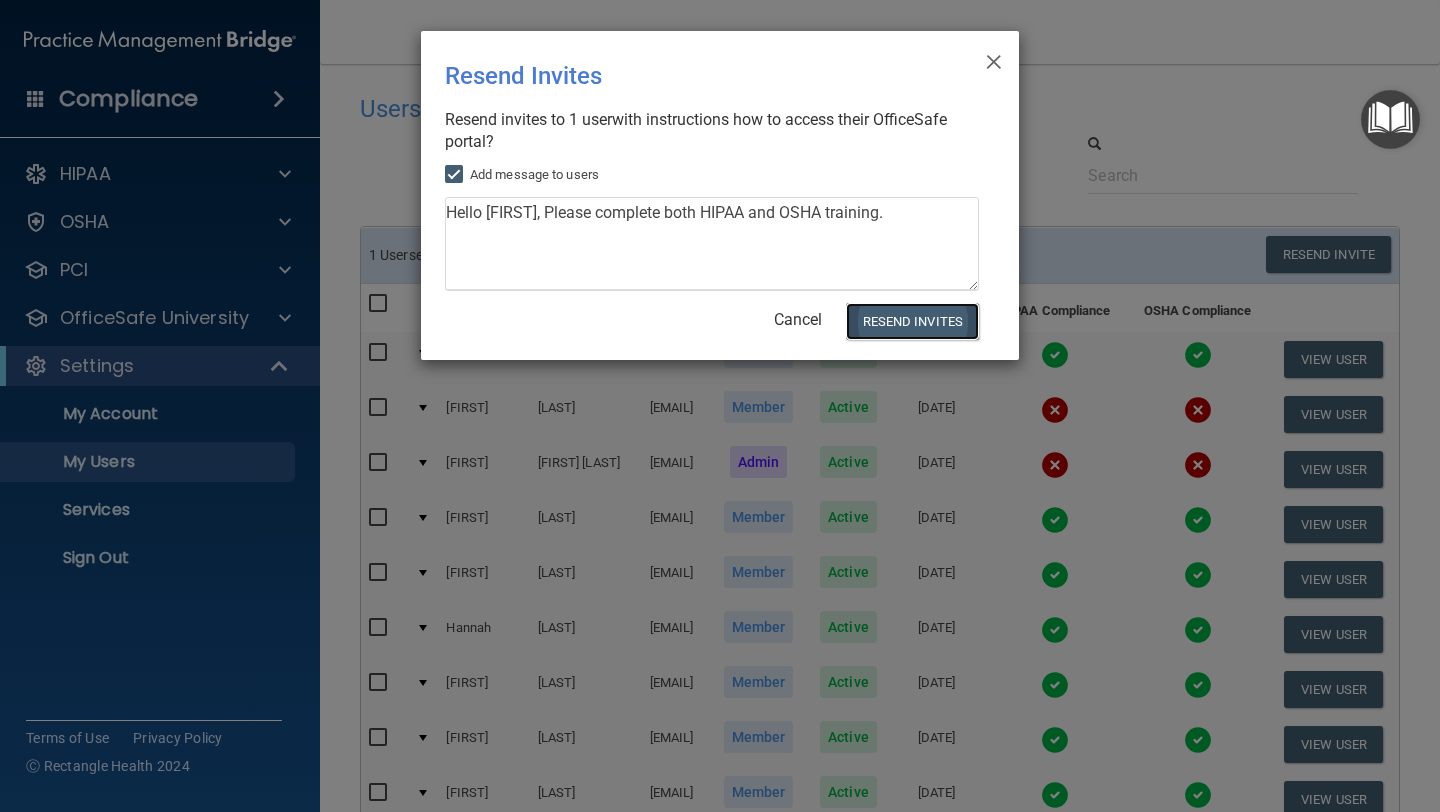 click on "Resend Invites" at bounding box center [912, 321] 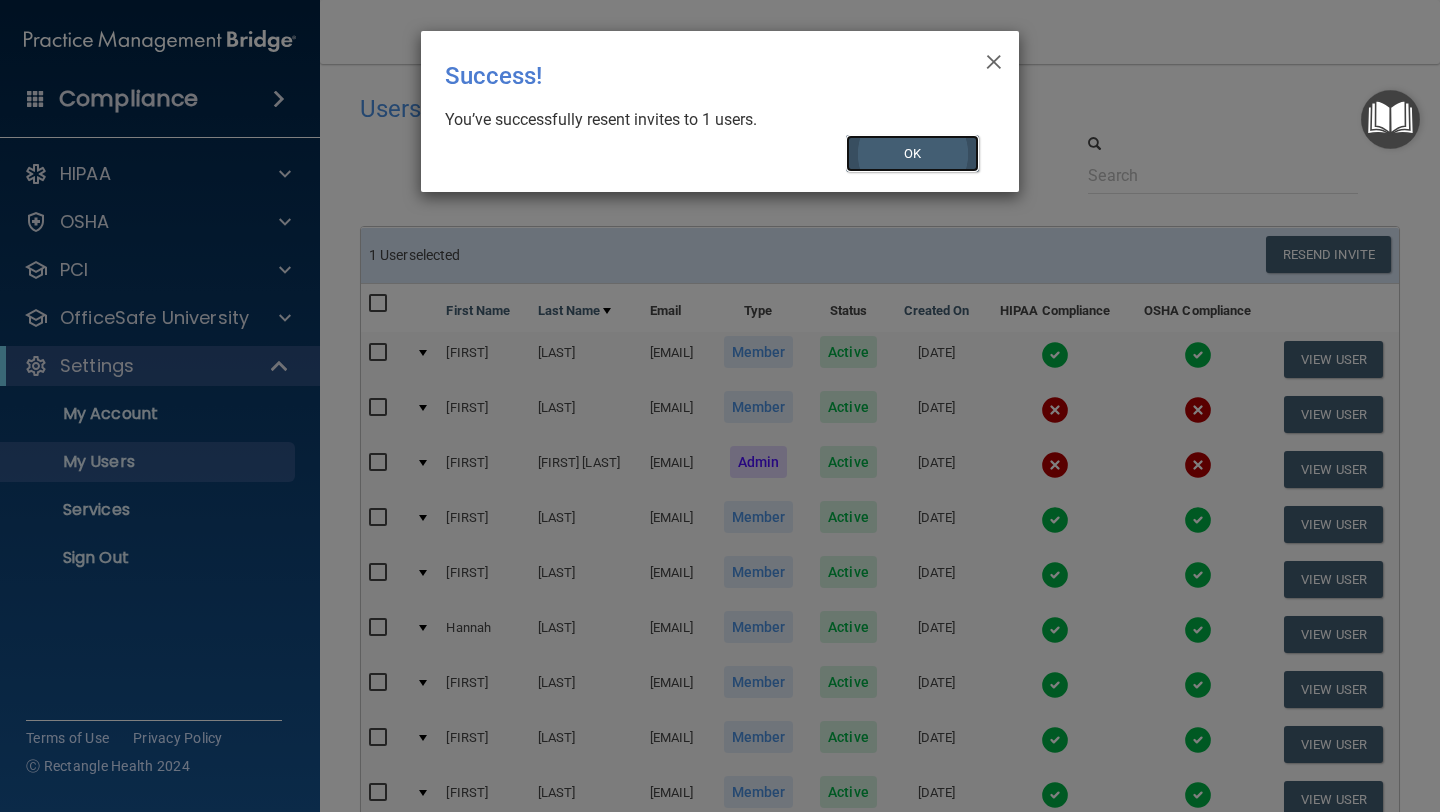 click on "OK" at bounding box center (913, 153) 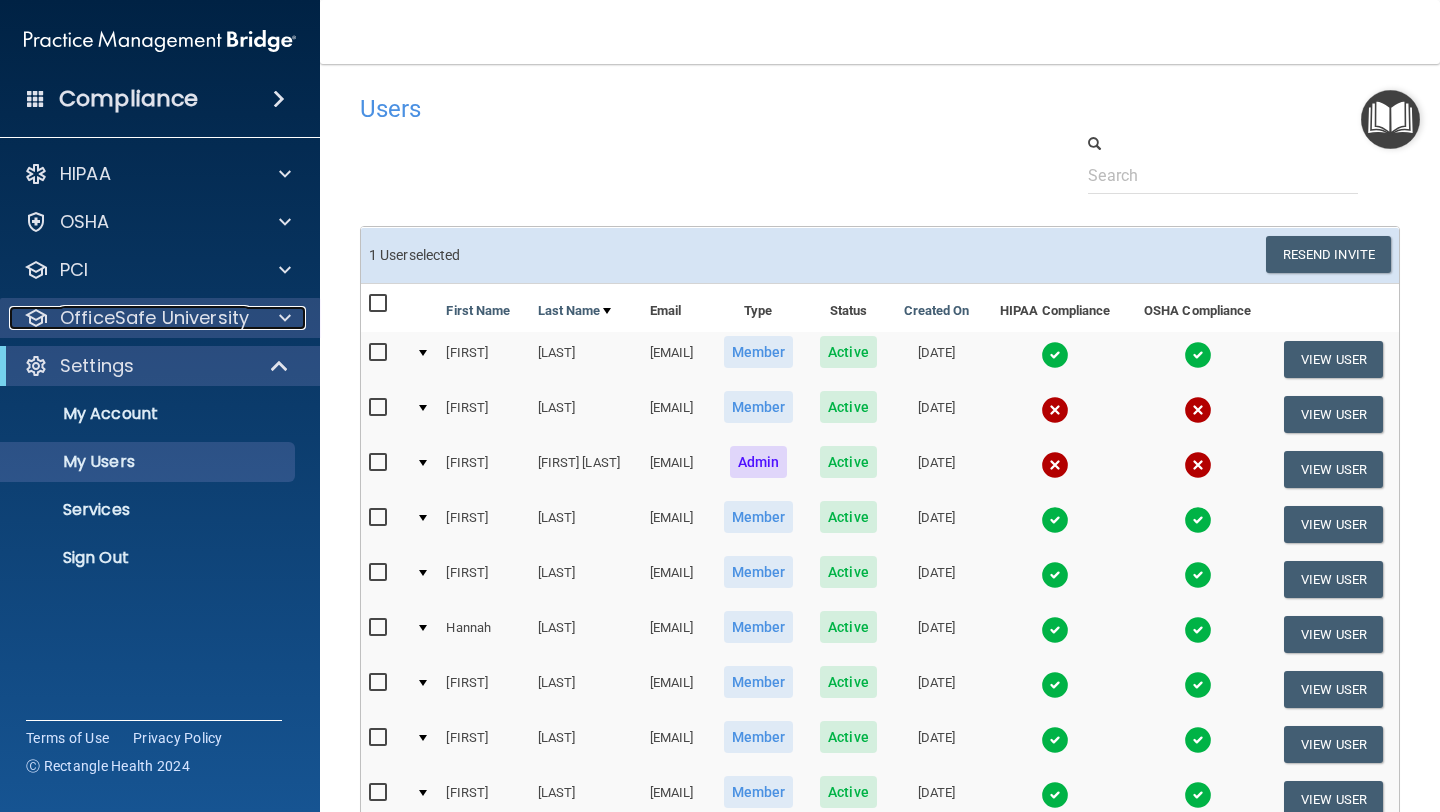click on "OfficeSafe University" at bounding box center (154, 318) 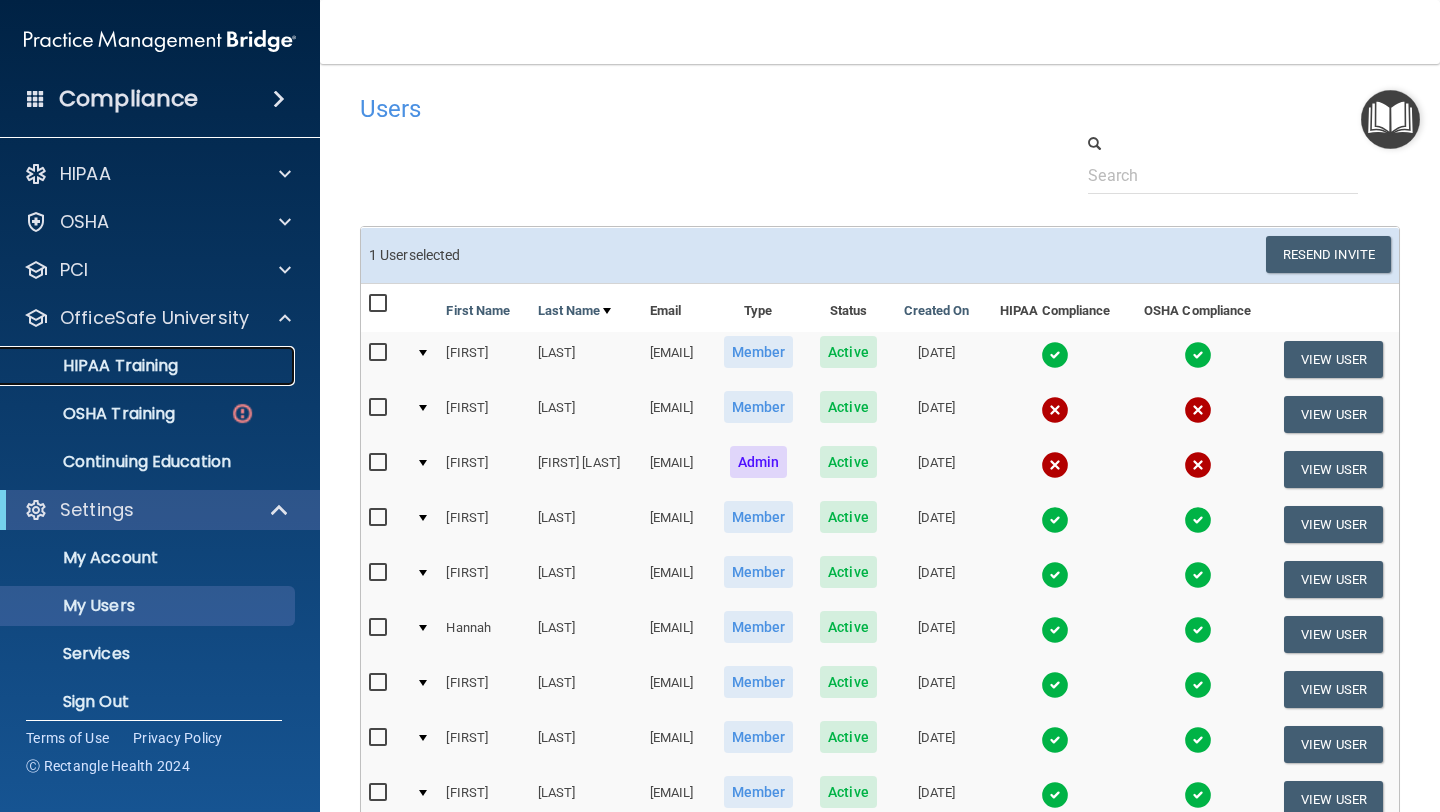 click on "HIPAA Training" at bounding box center [95, 366] 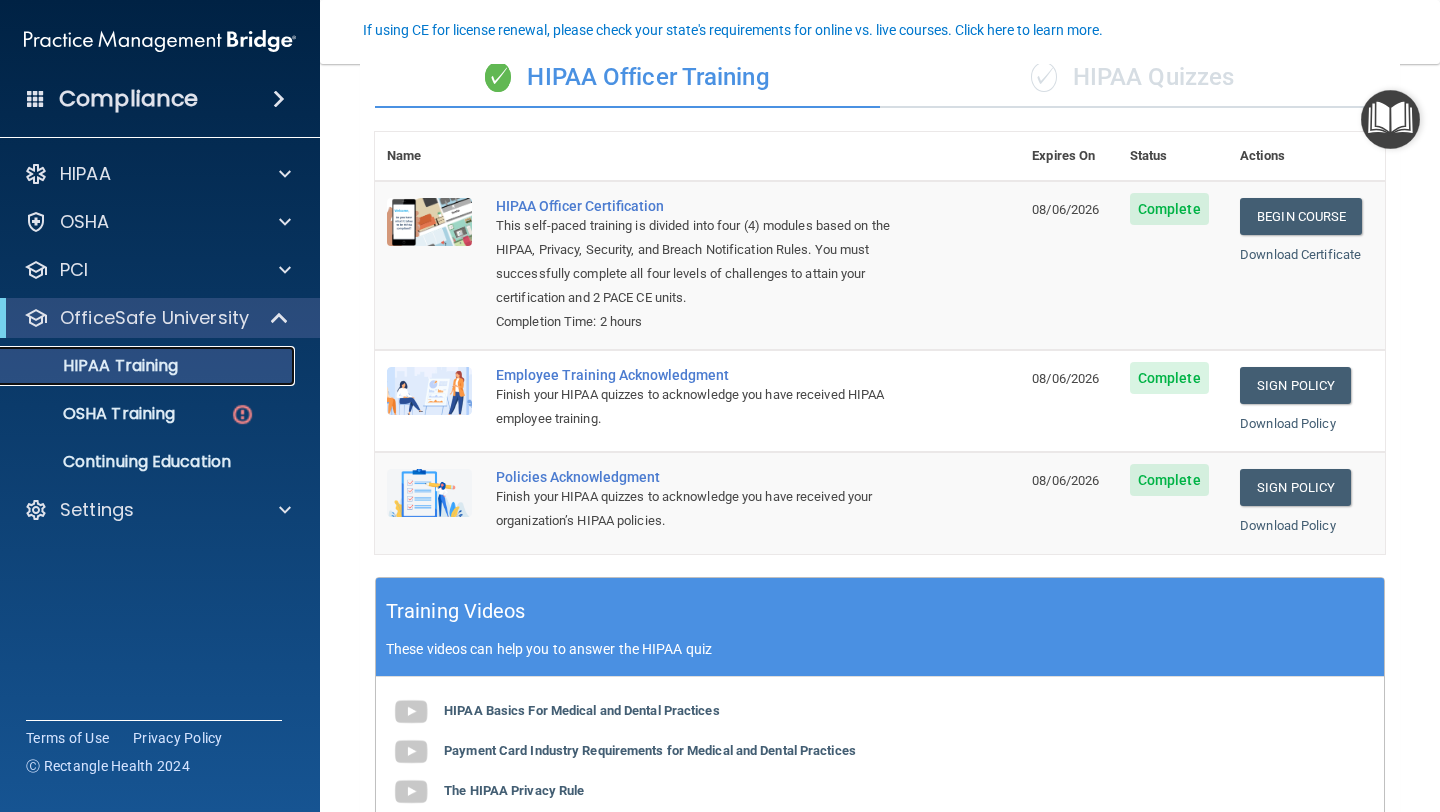 scroll, scrollTop: 183, scrollLeft: 0, axis: vertical 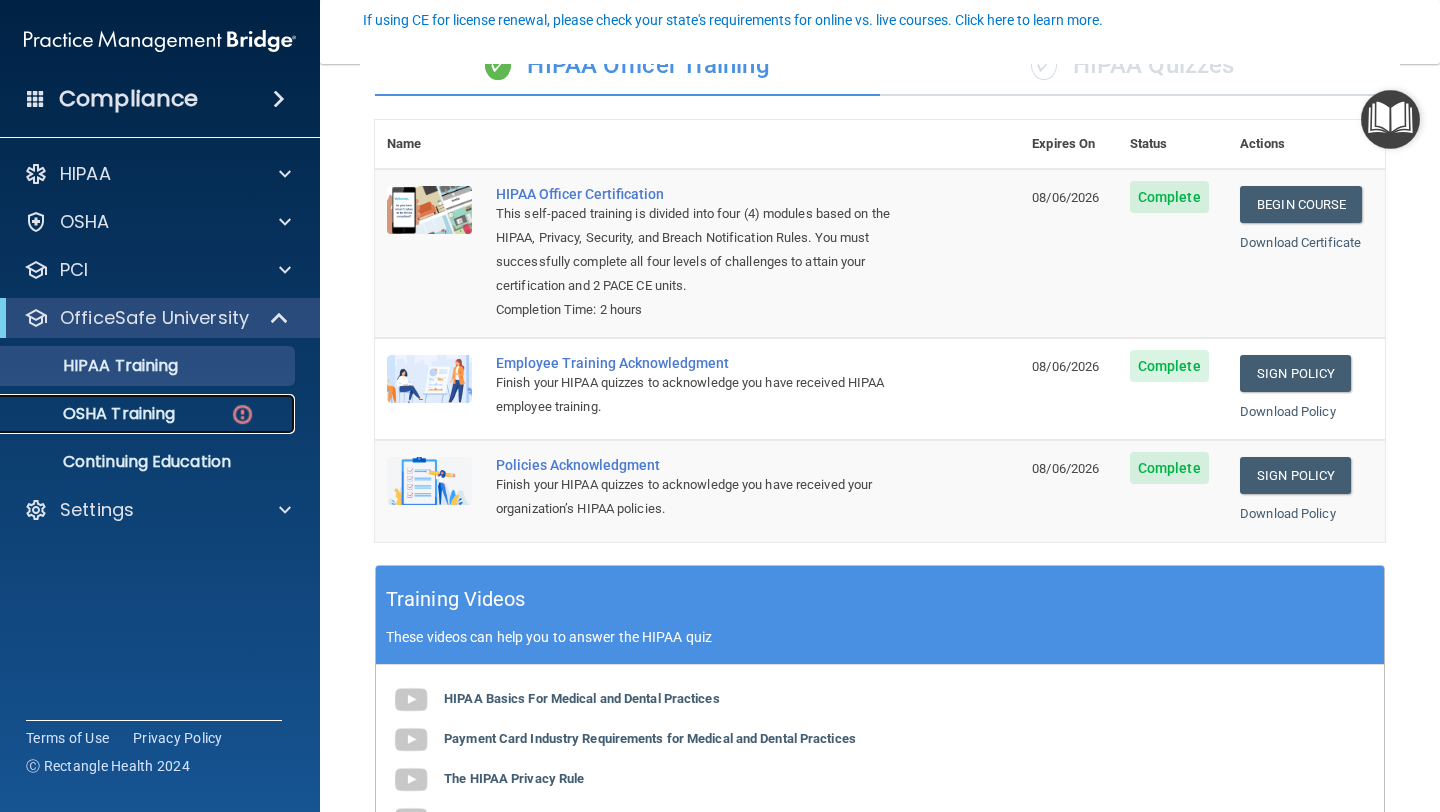click on "OSHA Training" at bounding box center (94, 414) 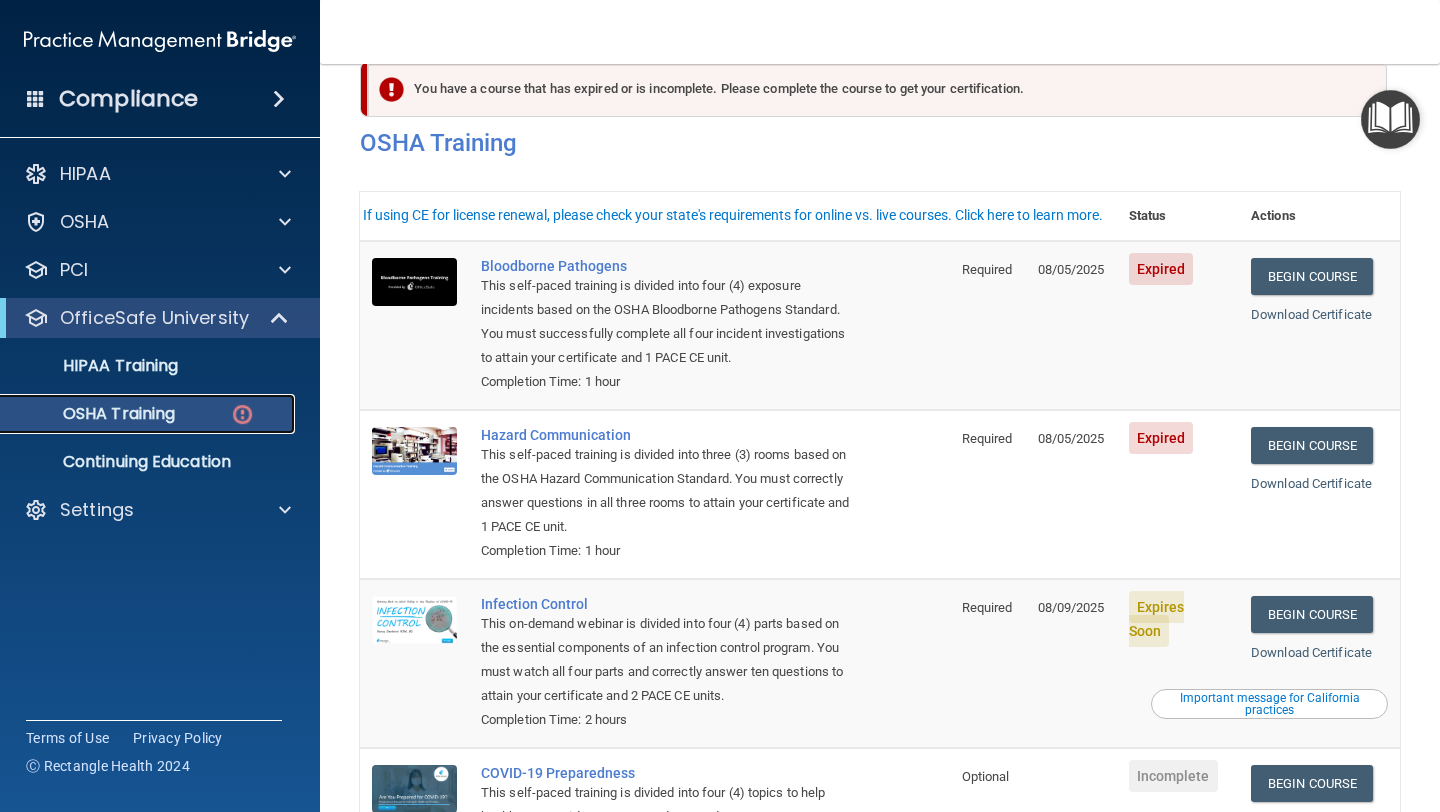 scroll, scrollTop: 0, scrollLeft: 0, axis: both 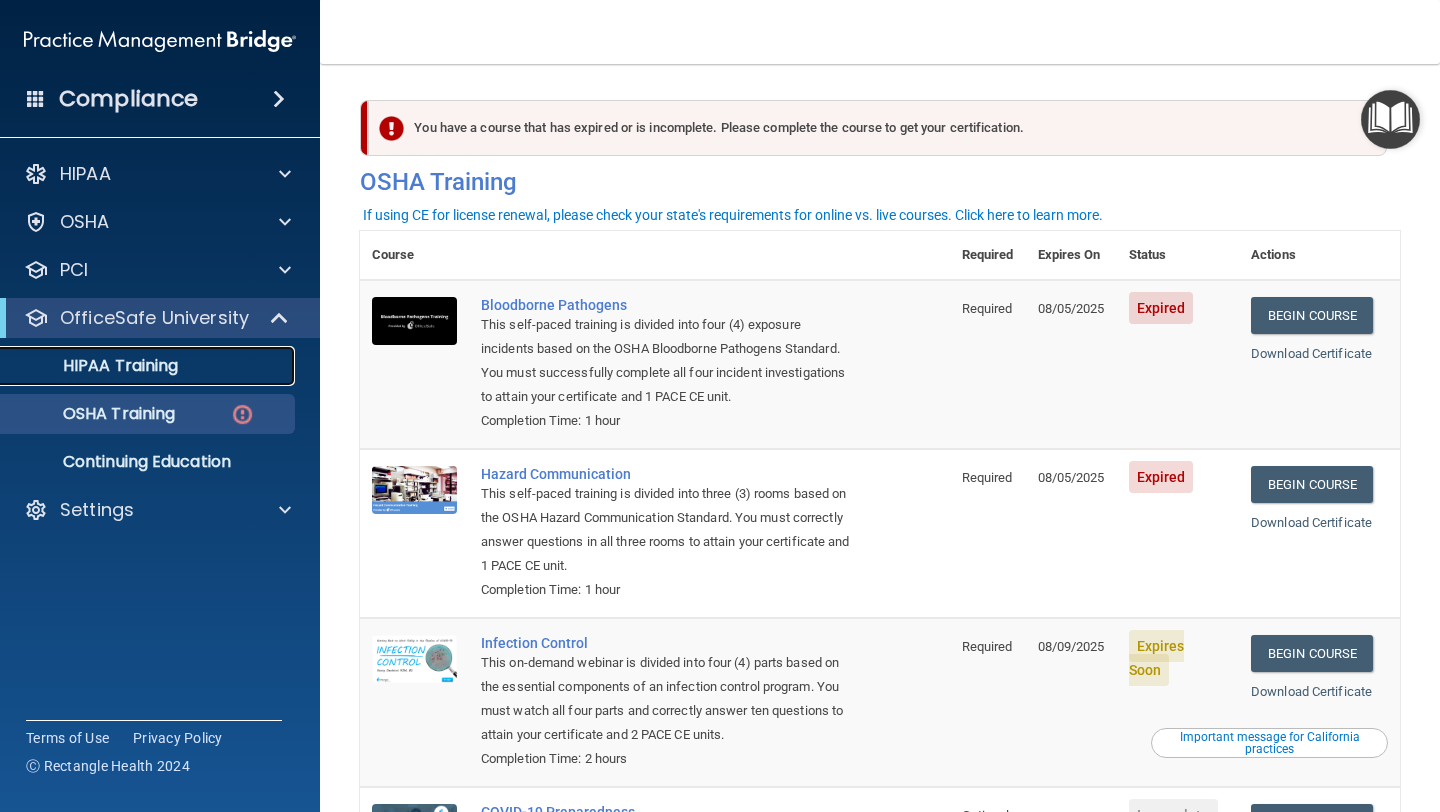 click on "HIPAA Training" at bounding box center (95, 366) 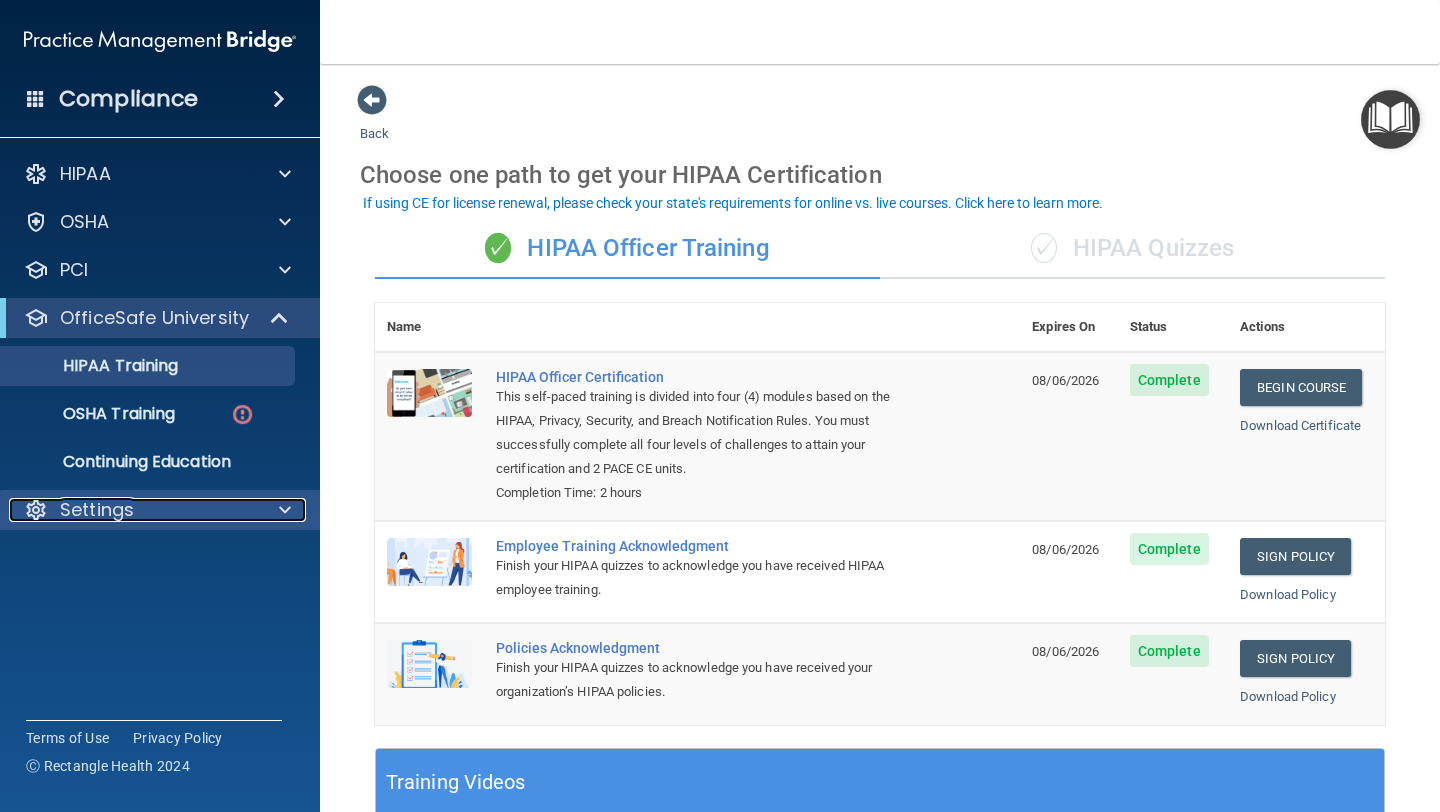 click on "Settings" at bounding box center (97, 510) 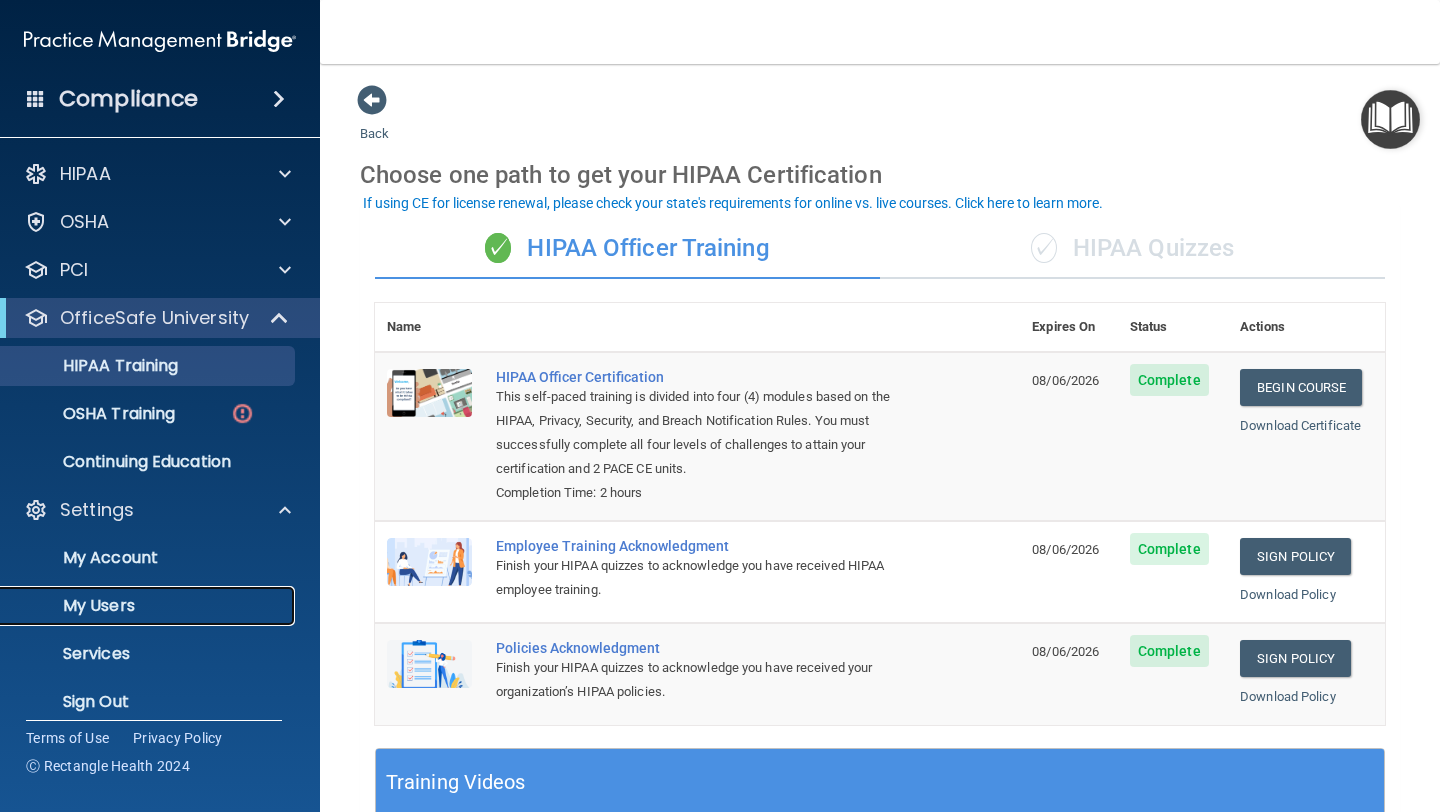 click on "My Users" at bounding box center [149, 606] 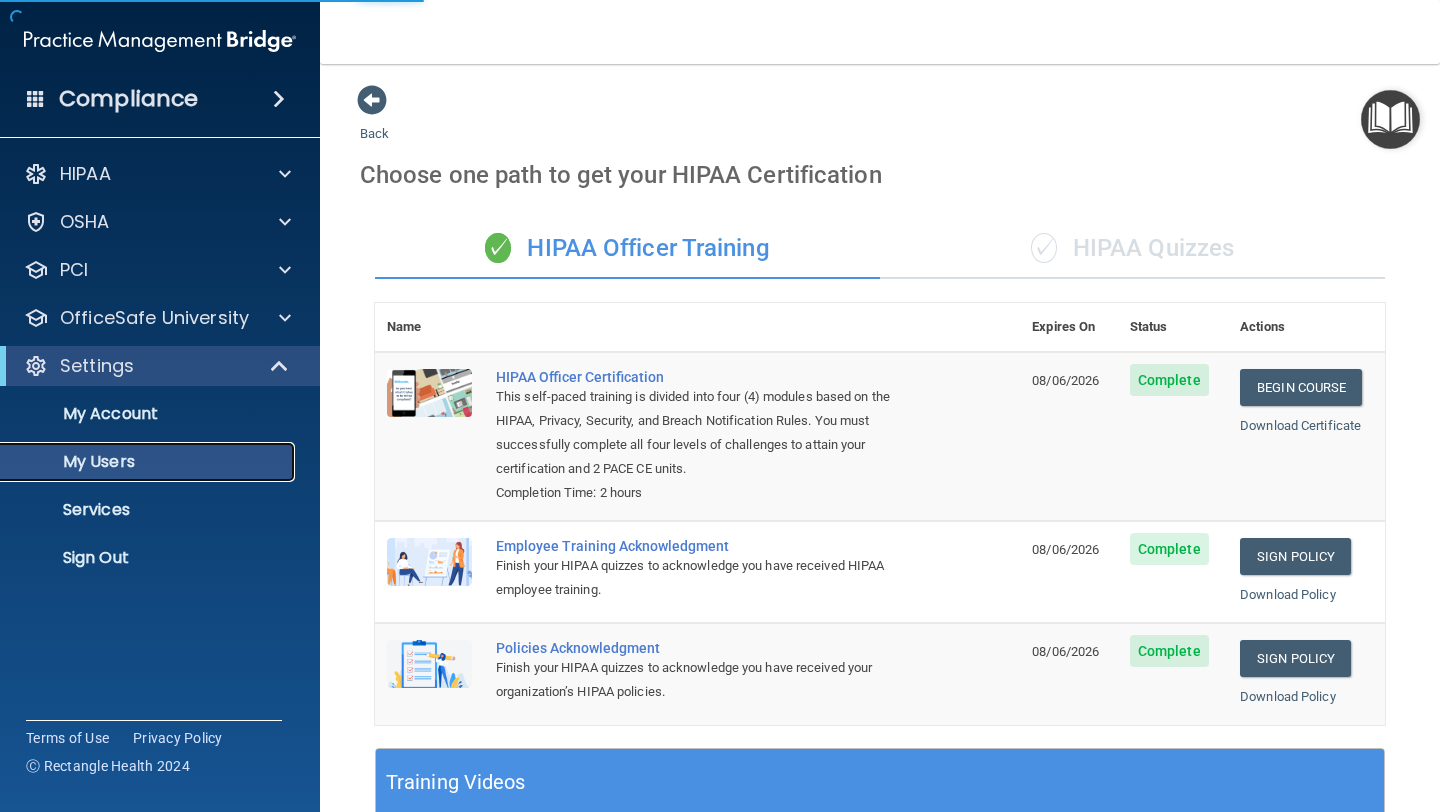 select on "20" 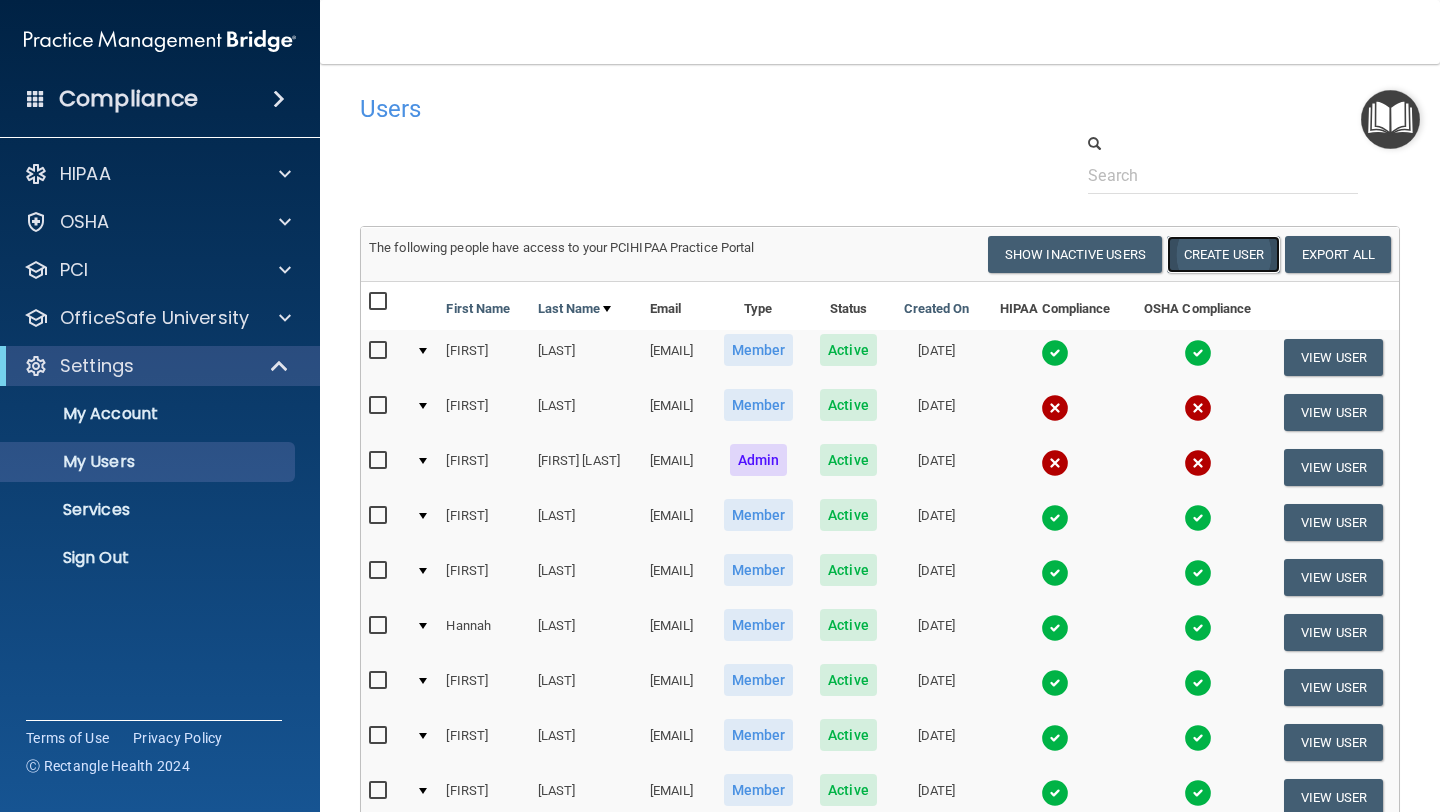 click on "Create User" at bounding box center [1223, 254] 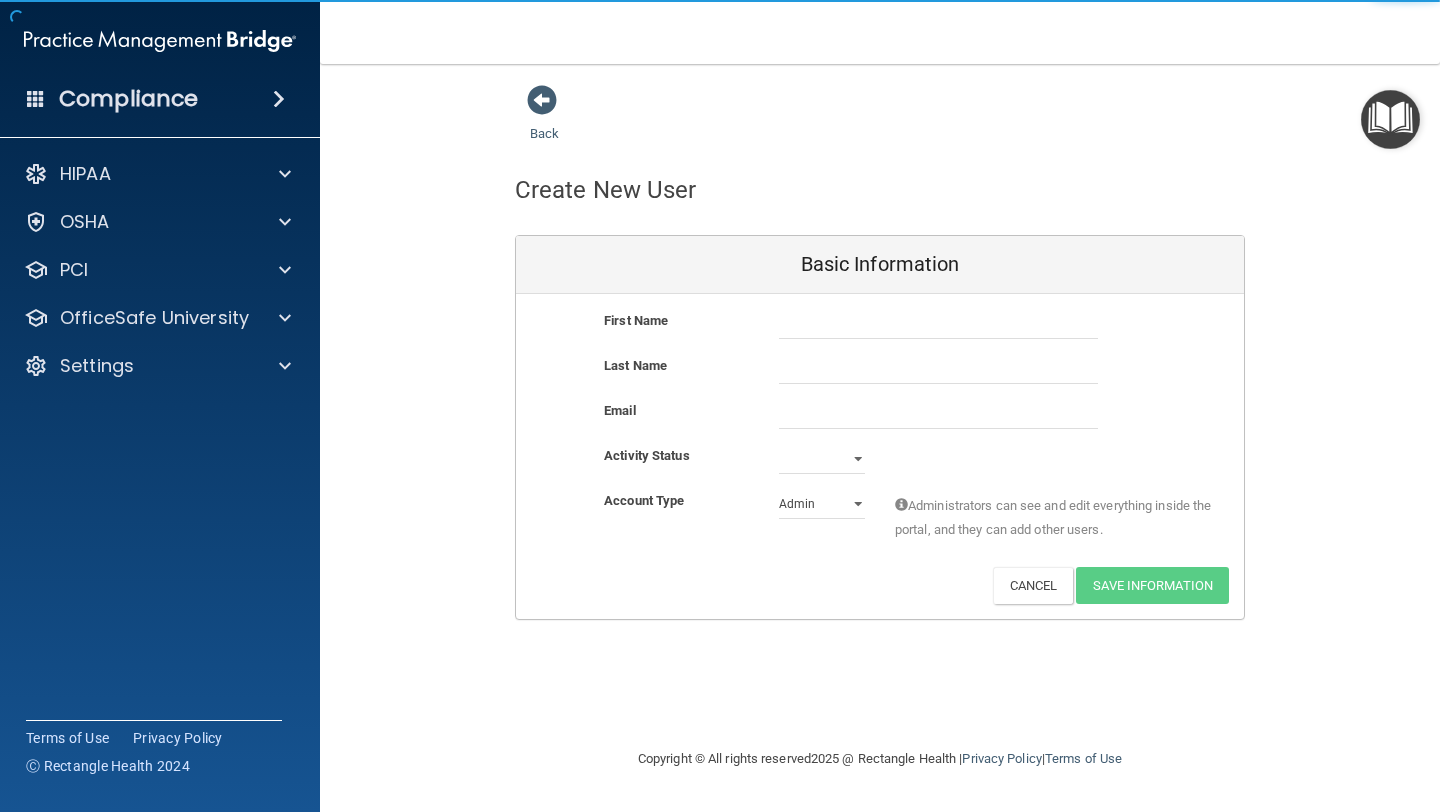 click on "First Name" at bounding box center (676, 321) 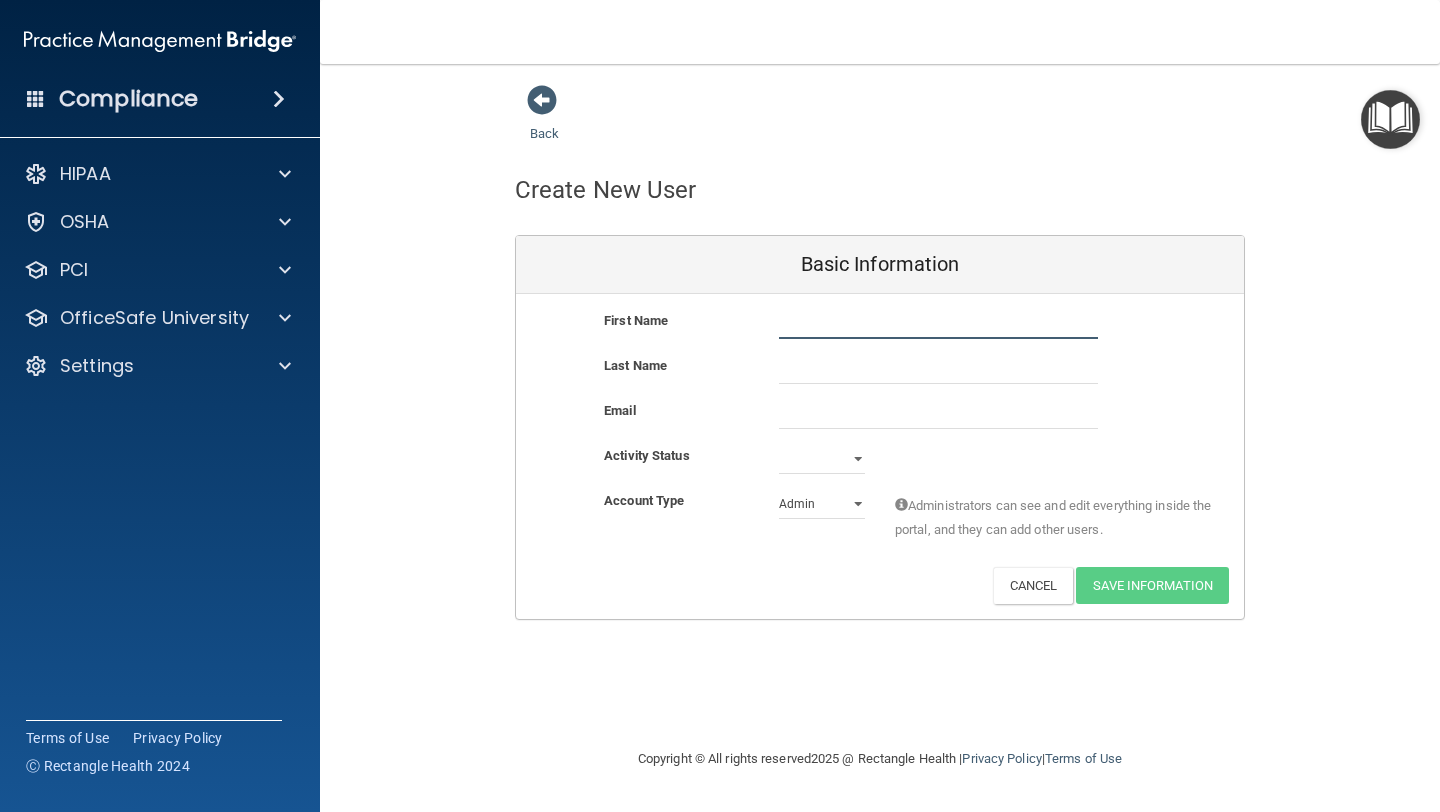 click at bounding box center [938, 324] 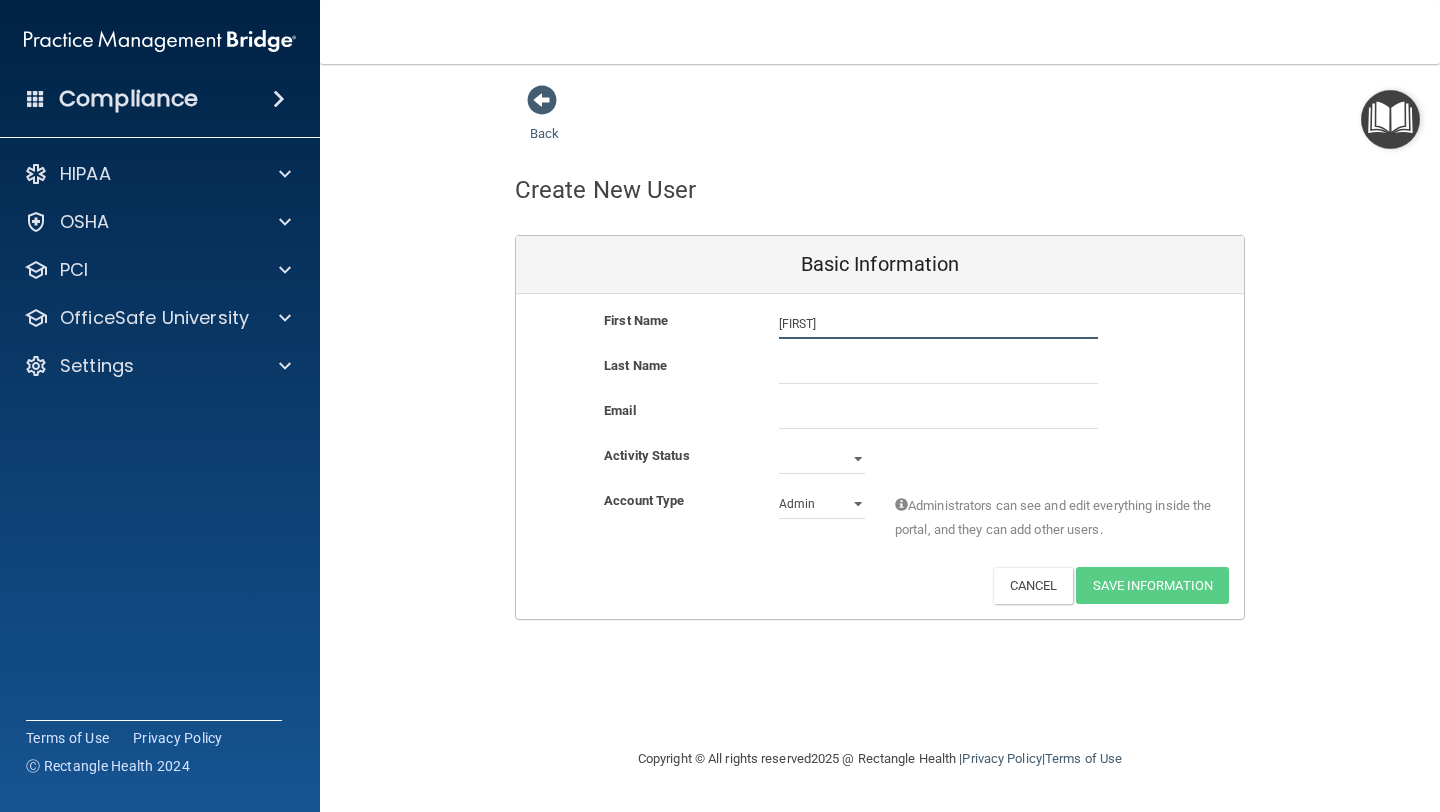 type on "Sally" 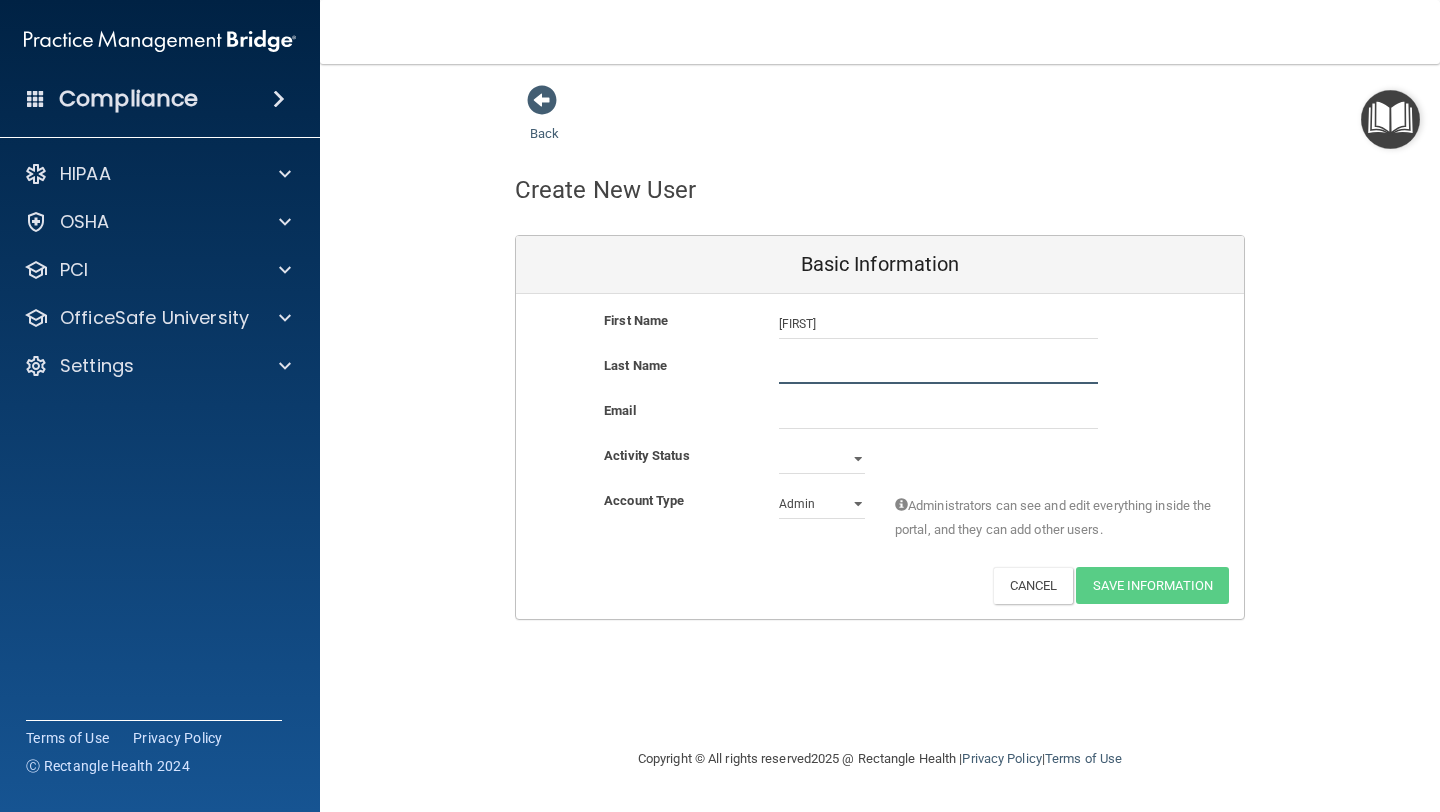 click at bounding box center [938, 369] 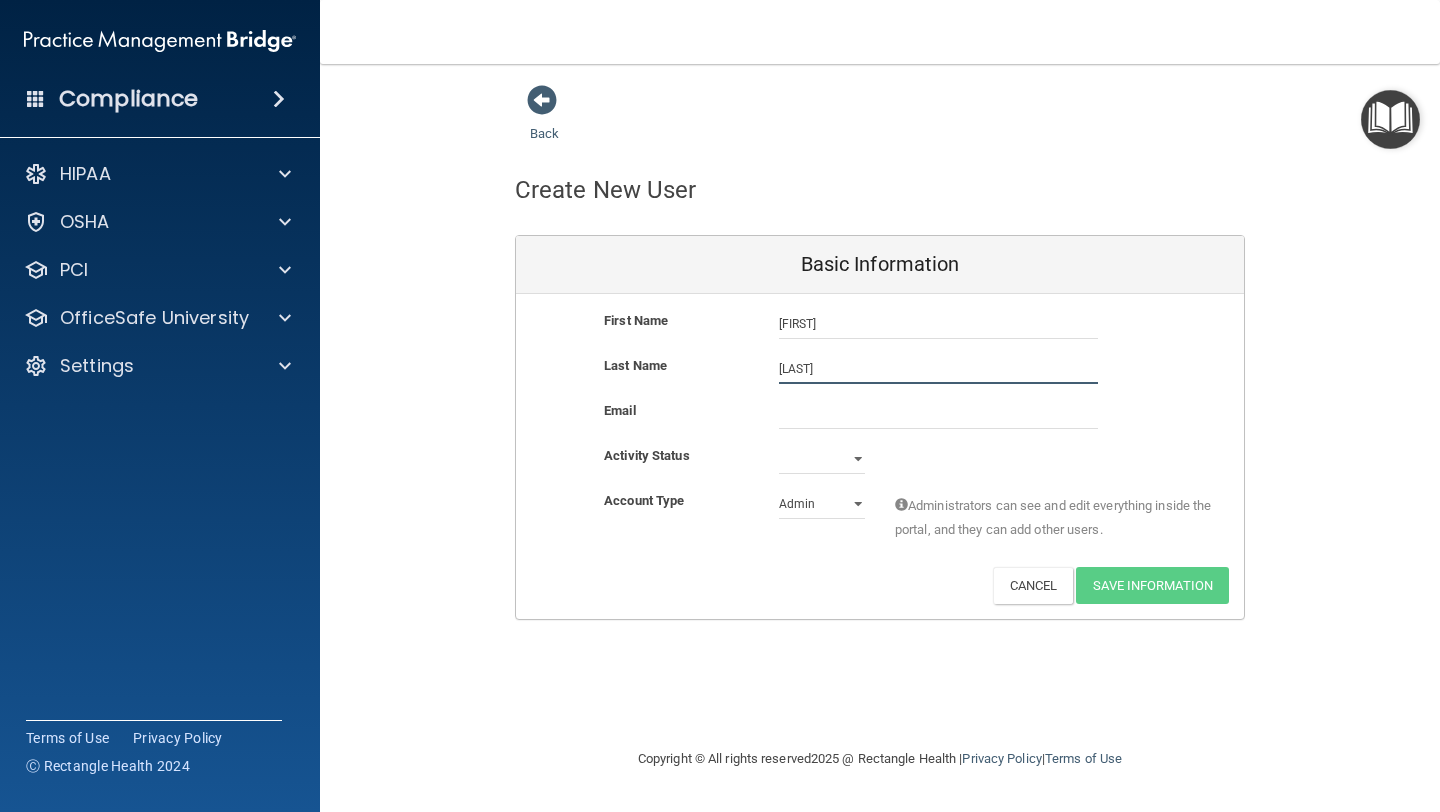 type on "Delaney" 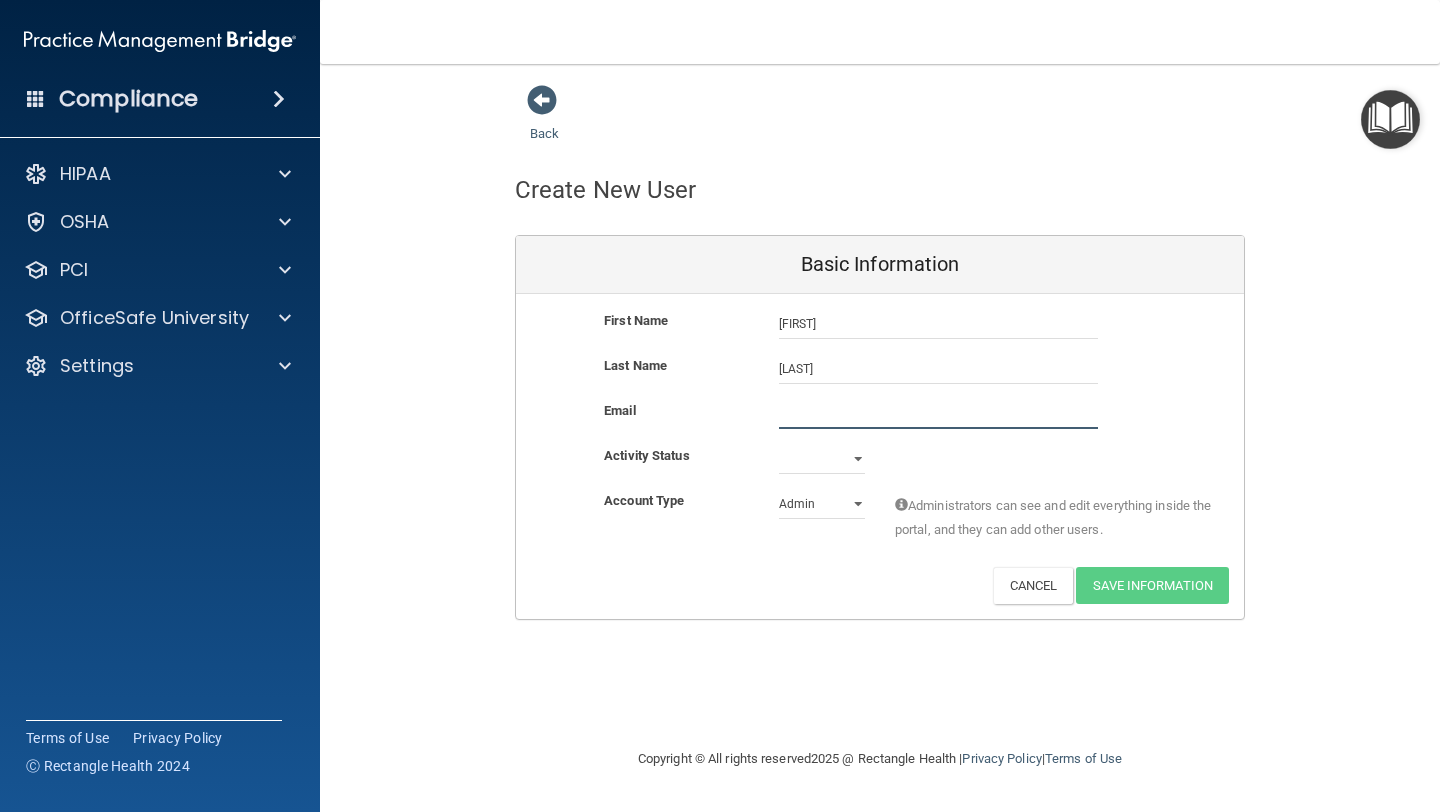 click at bounding box center [938, 414] 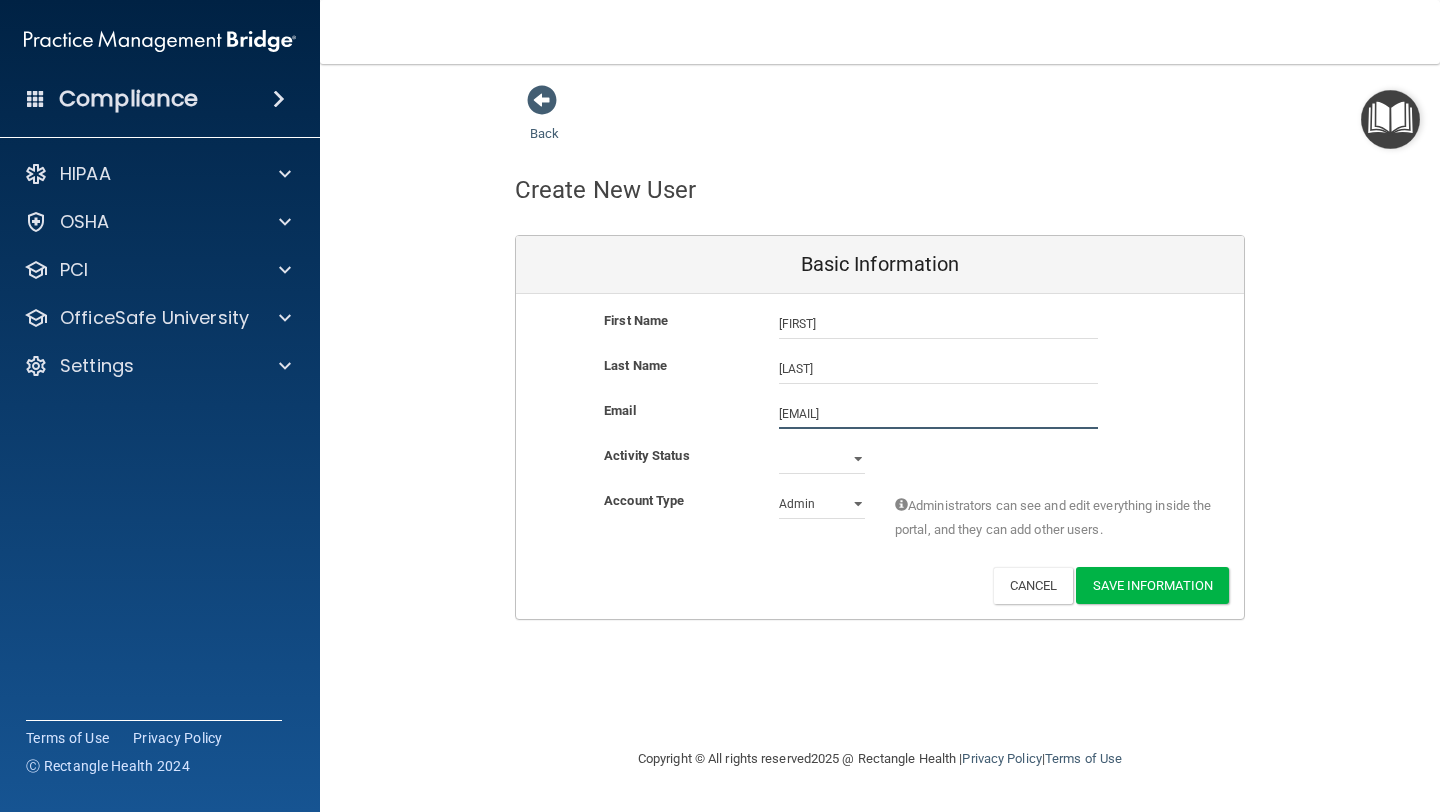 type on "sallyd@lindgrendentalcare.com" 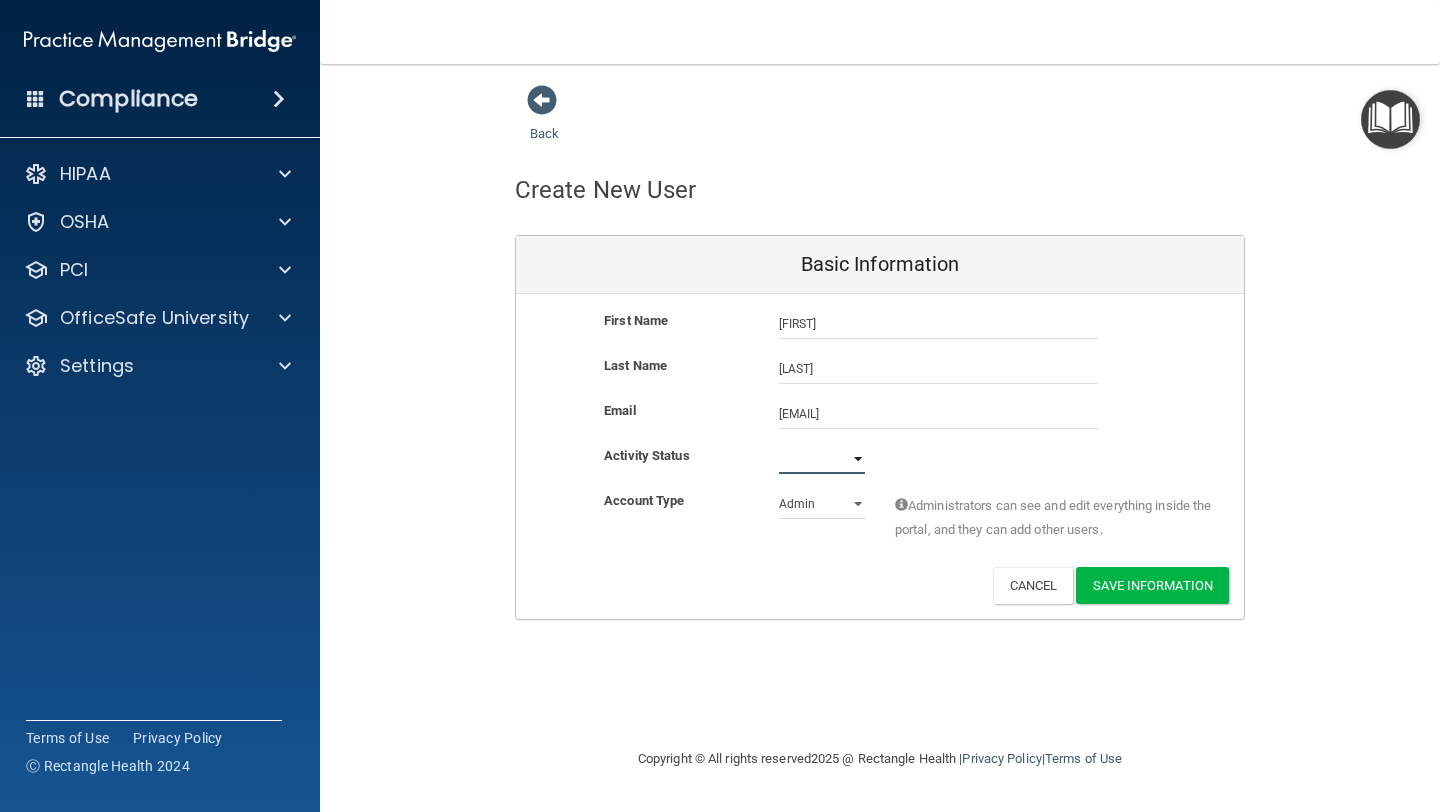 click on "Active  Inactive" at bounding box center [822, 459] 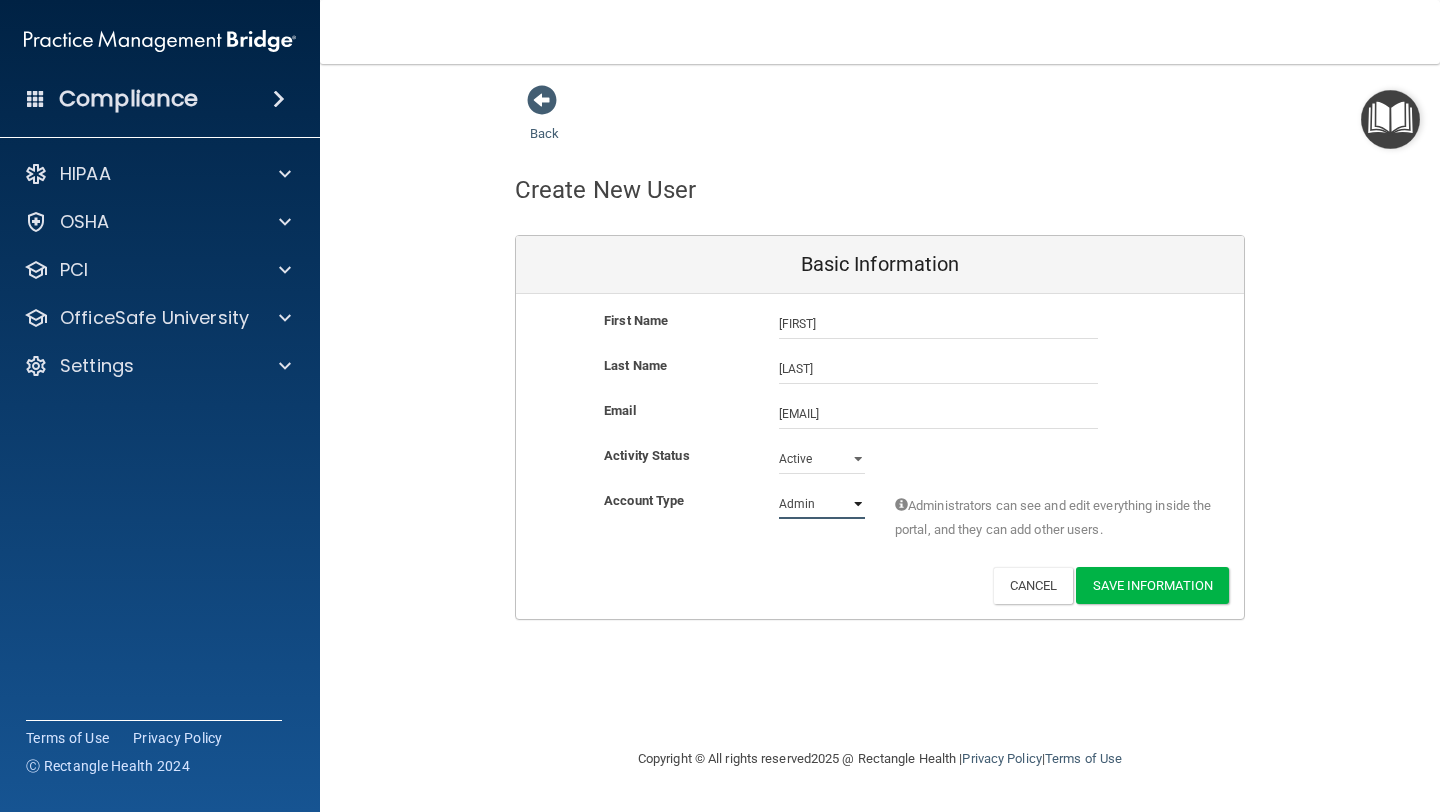 click on "Admin  Member" at bounding box center [822, 504] 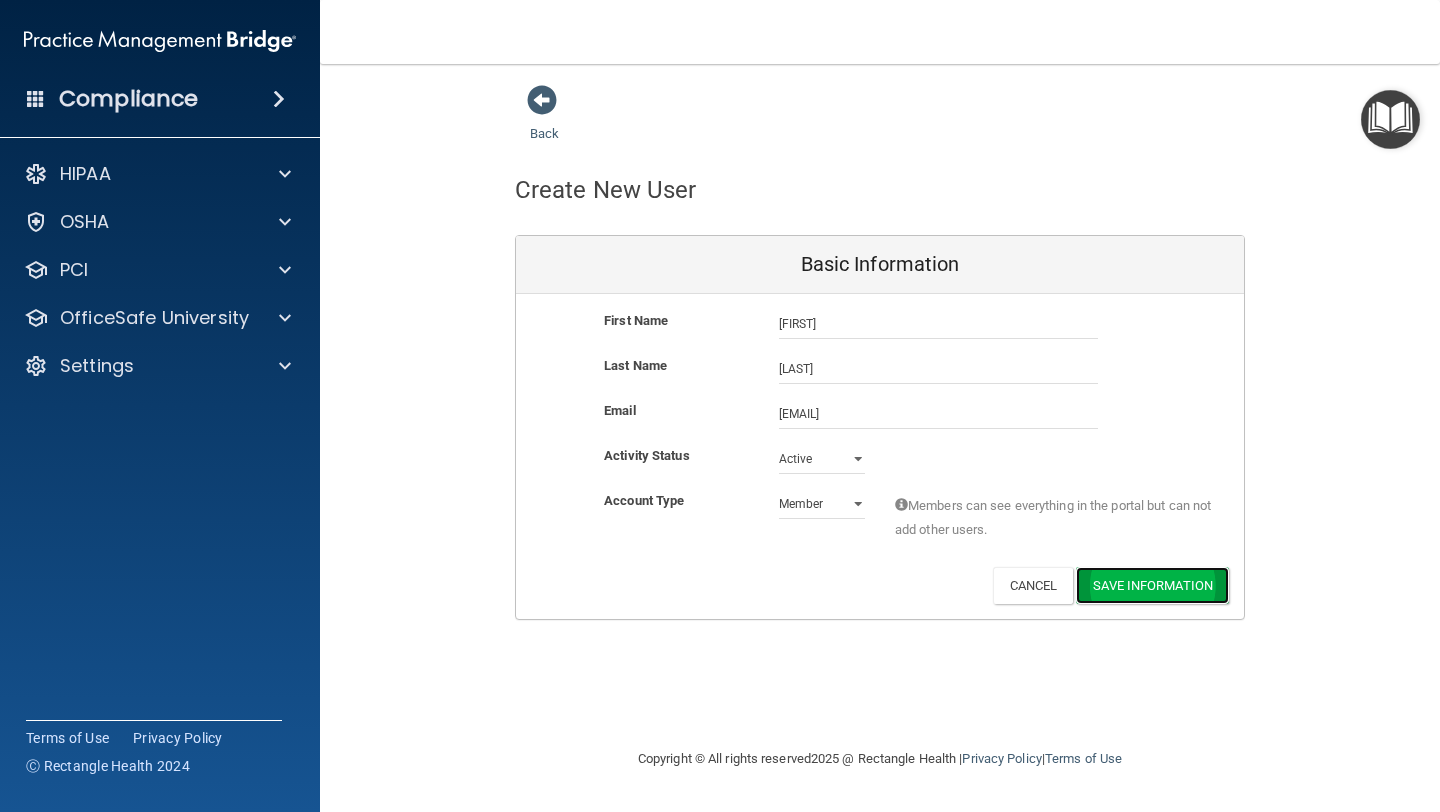 click on "Save Information" at bounding box center [1152, 585] 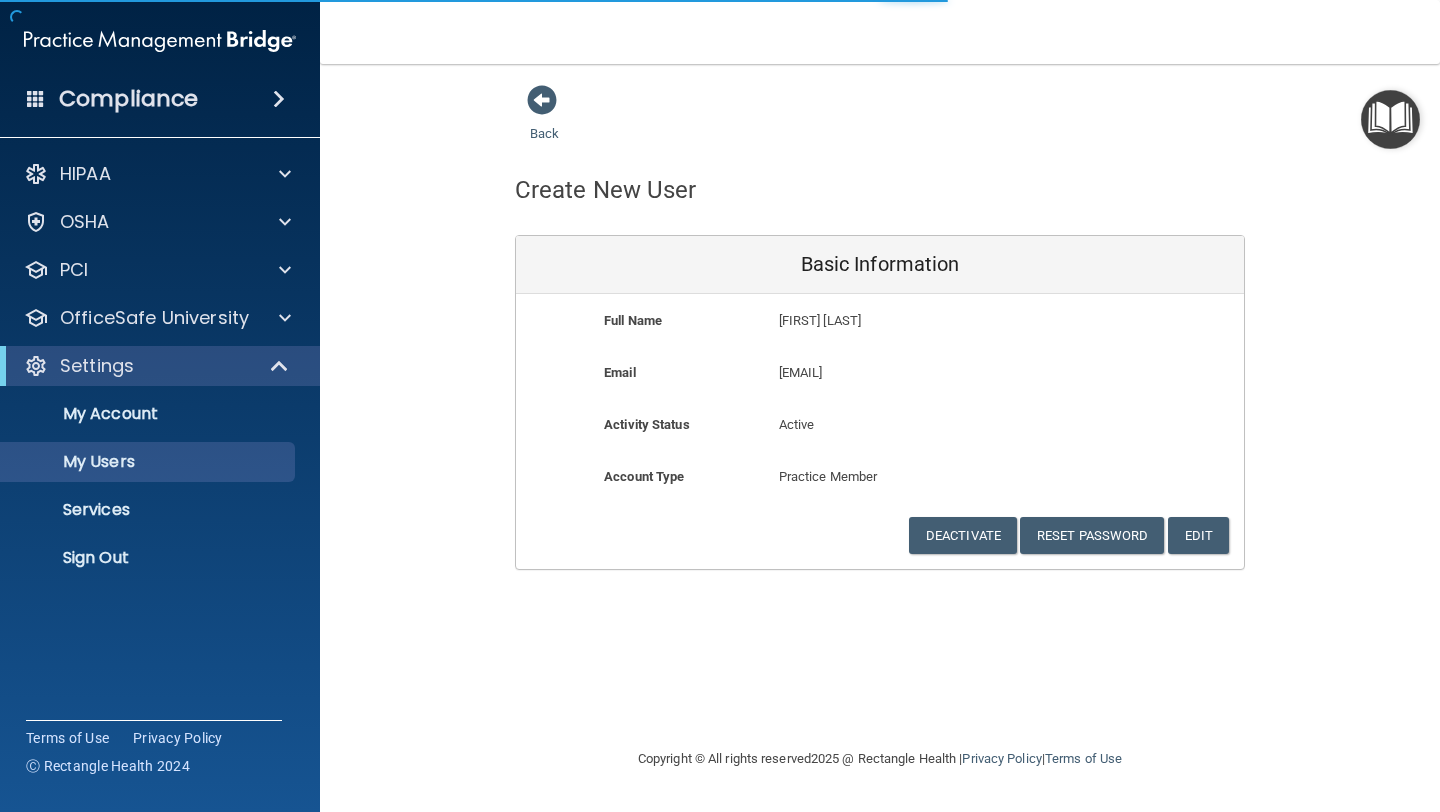 select on "20" 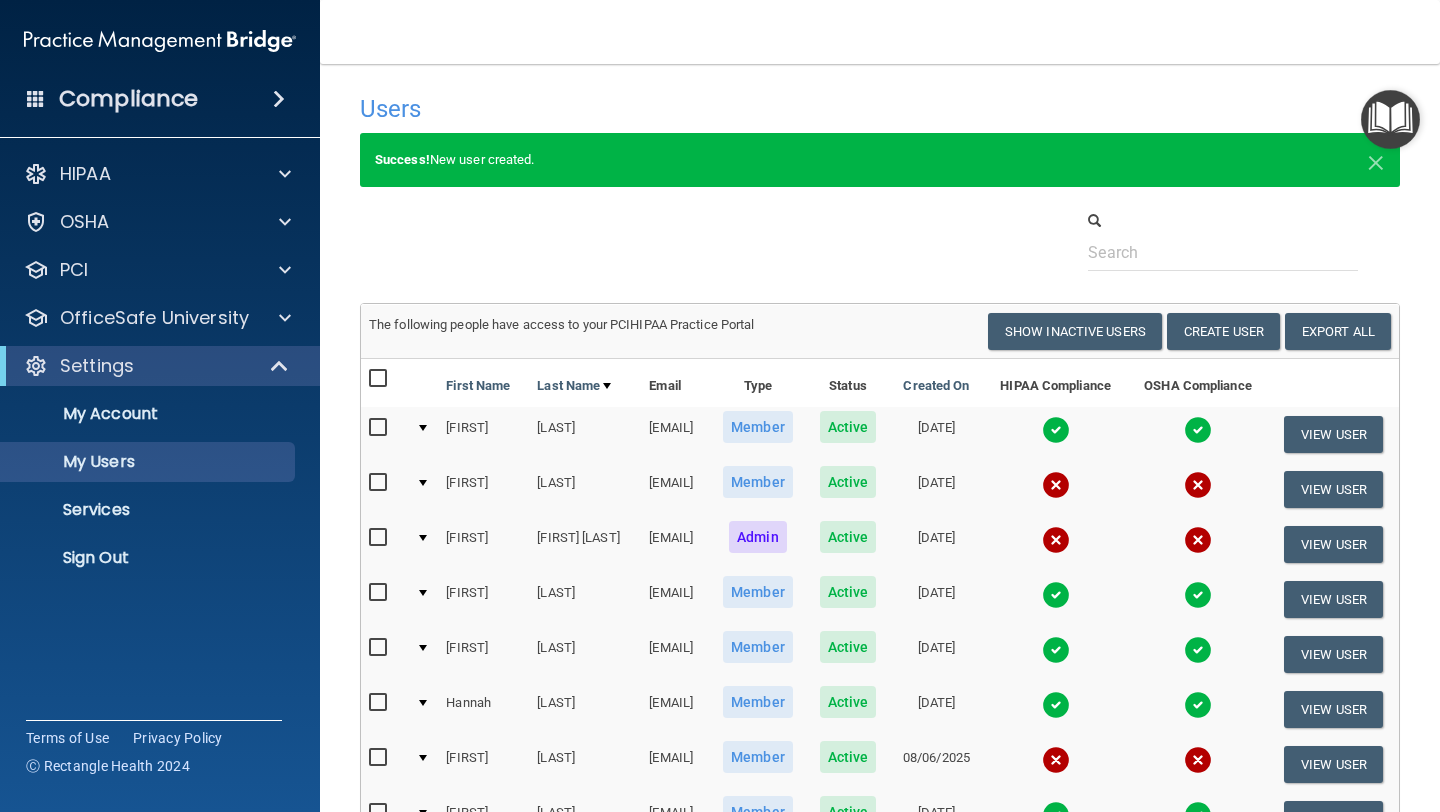 click at bounding box center [380, 379] 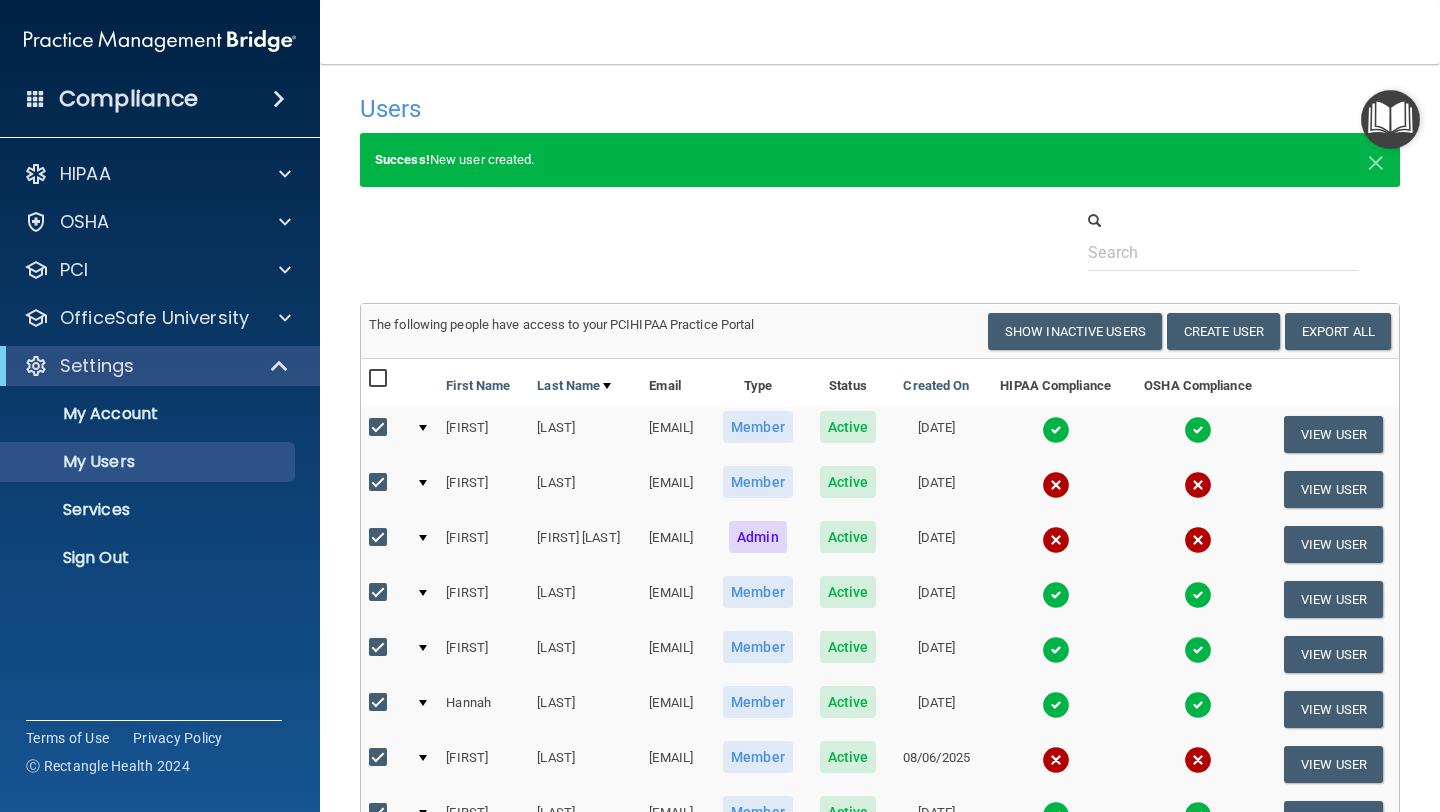 checkbox on "true" 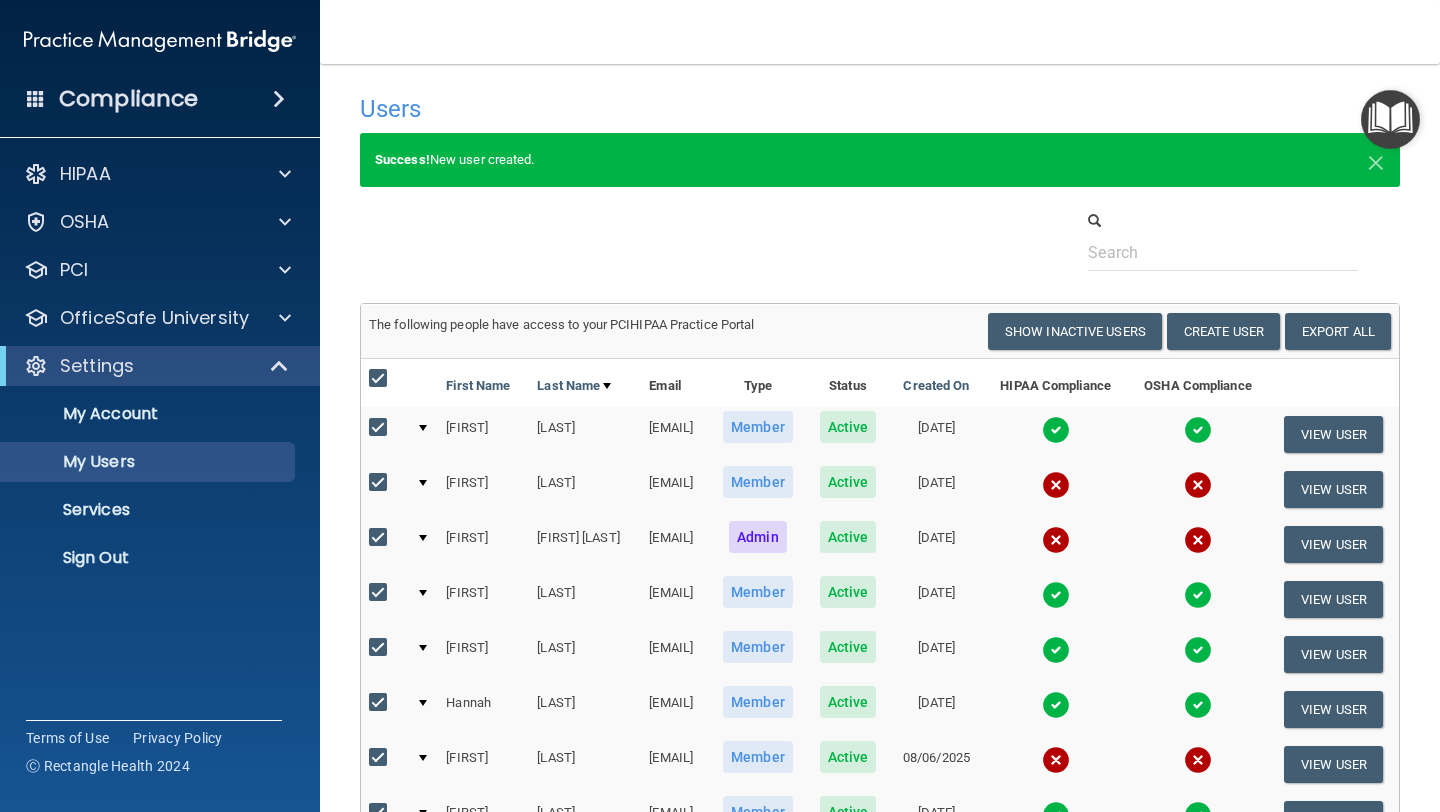 checkbox on "true" 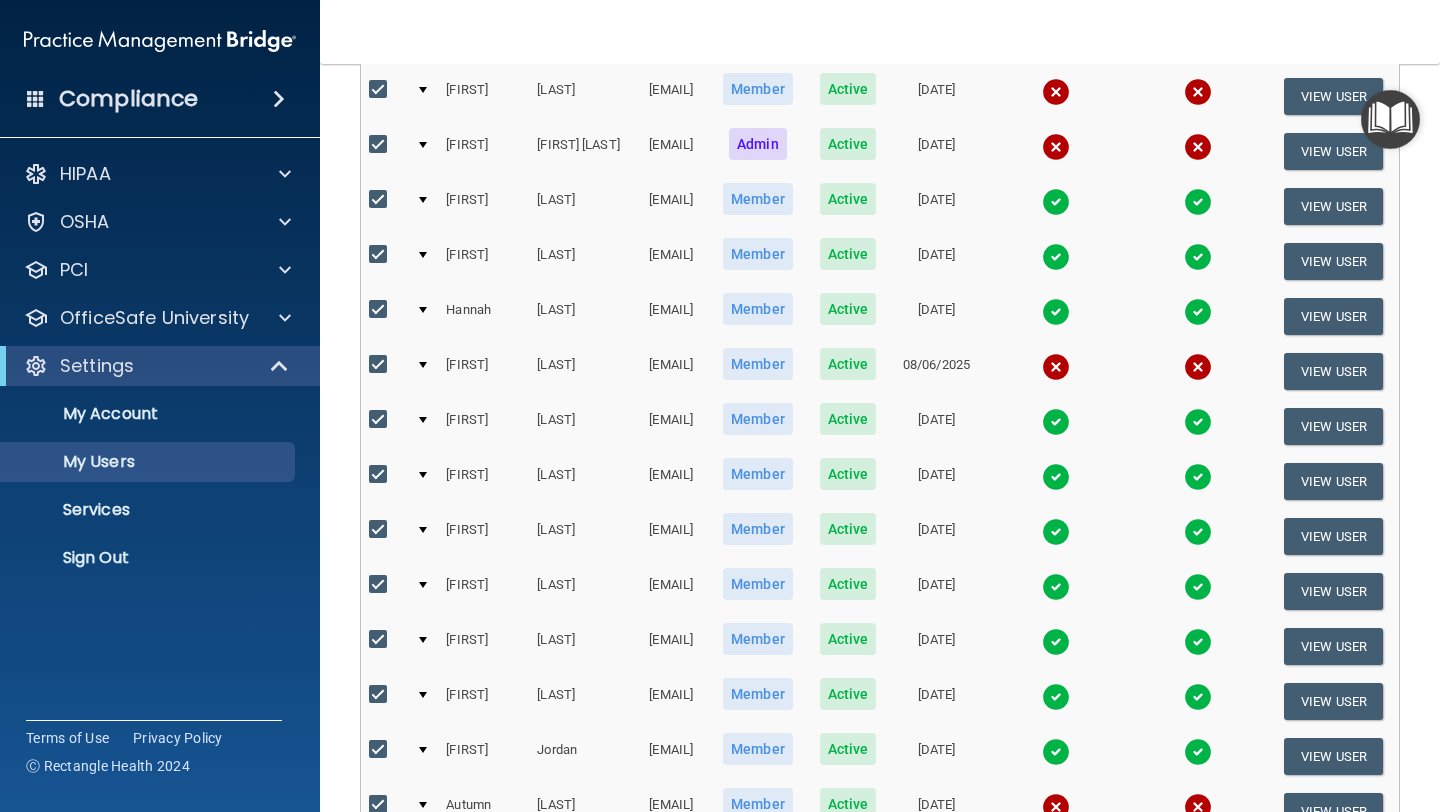scroll, scrollTop: 391, scrollLeft: 0, axis: vertical 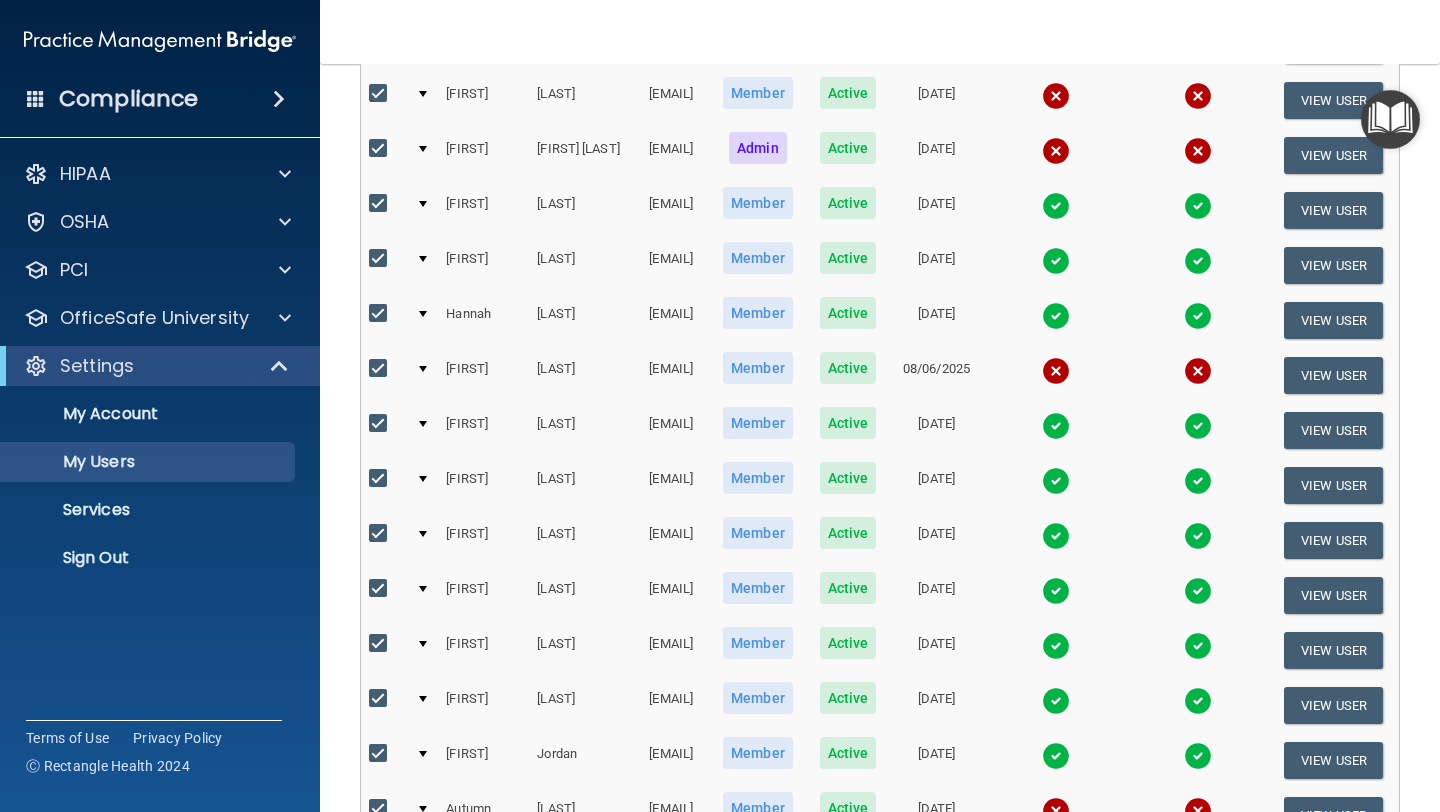 click at bounding box center [380, 149] 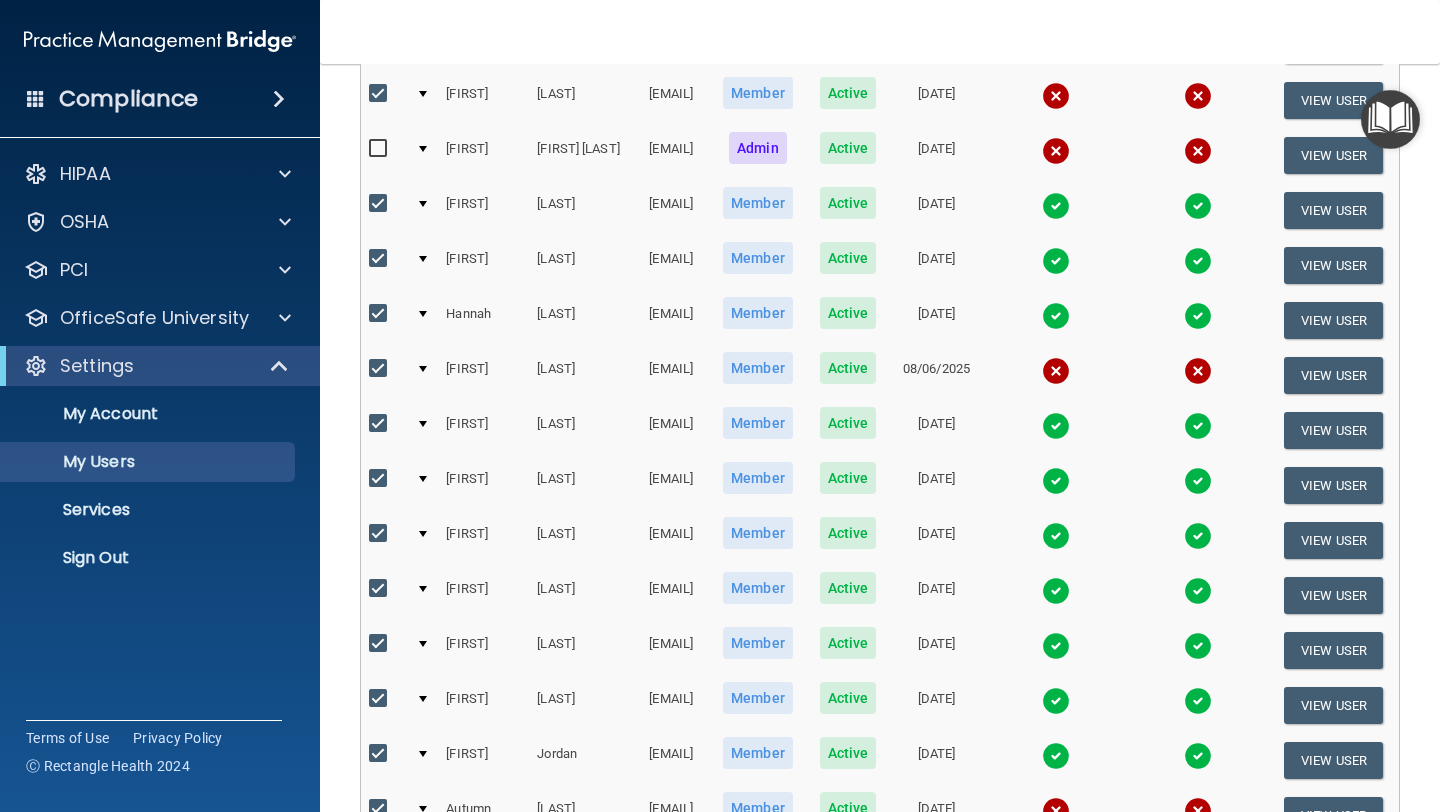checkbox on "false" 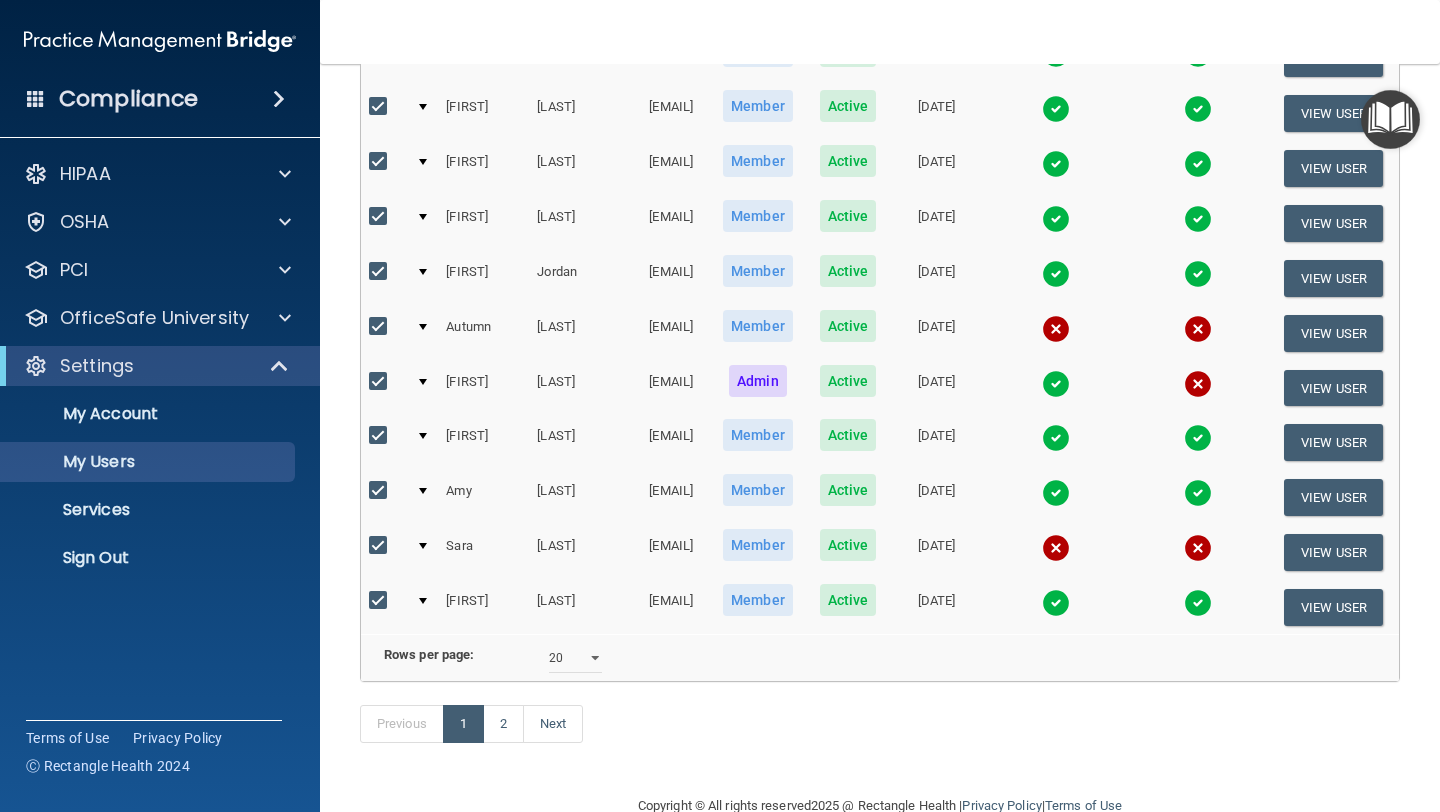 scroll, scrollTop: 885, scrollLeft: 0, axis: vertical 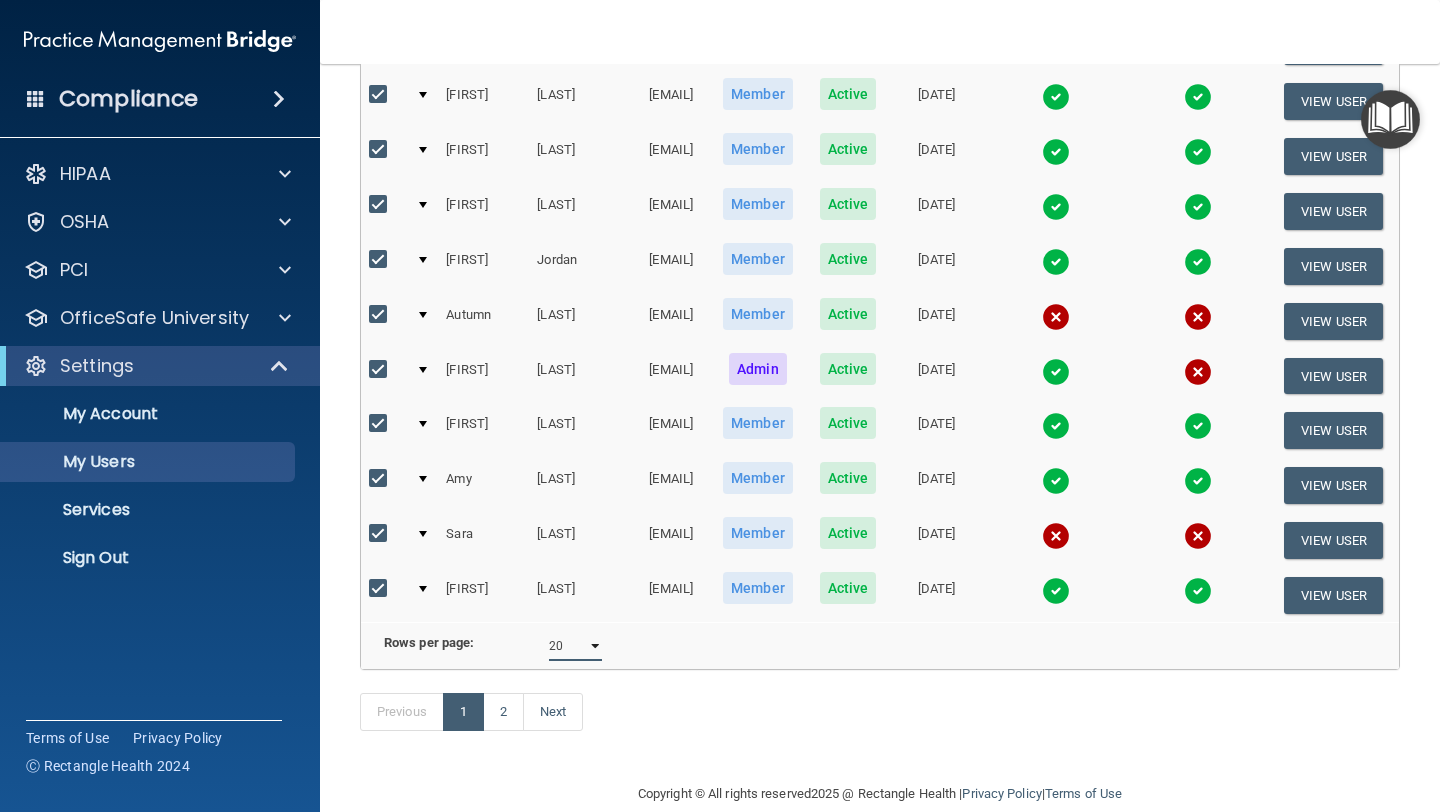 click on "10  20  30  40  all" at bounding box center [575, 646] 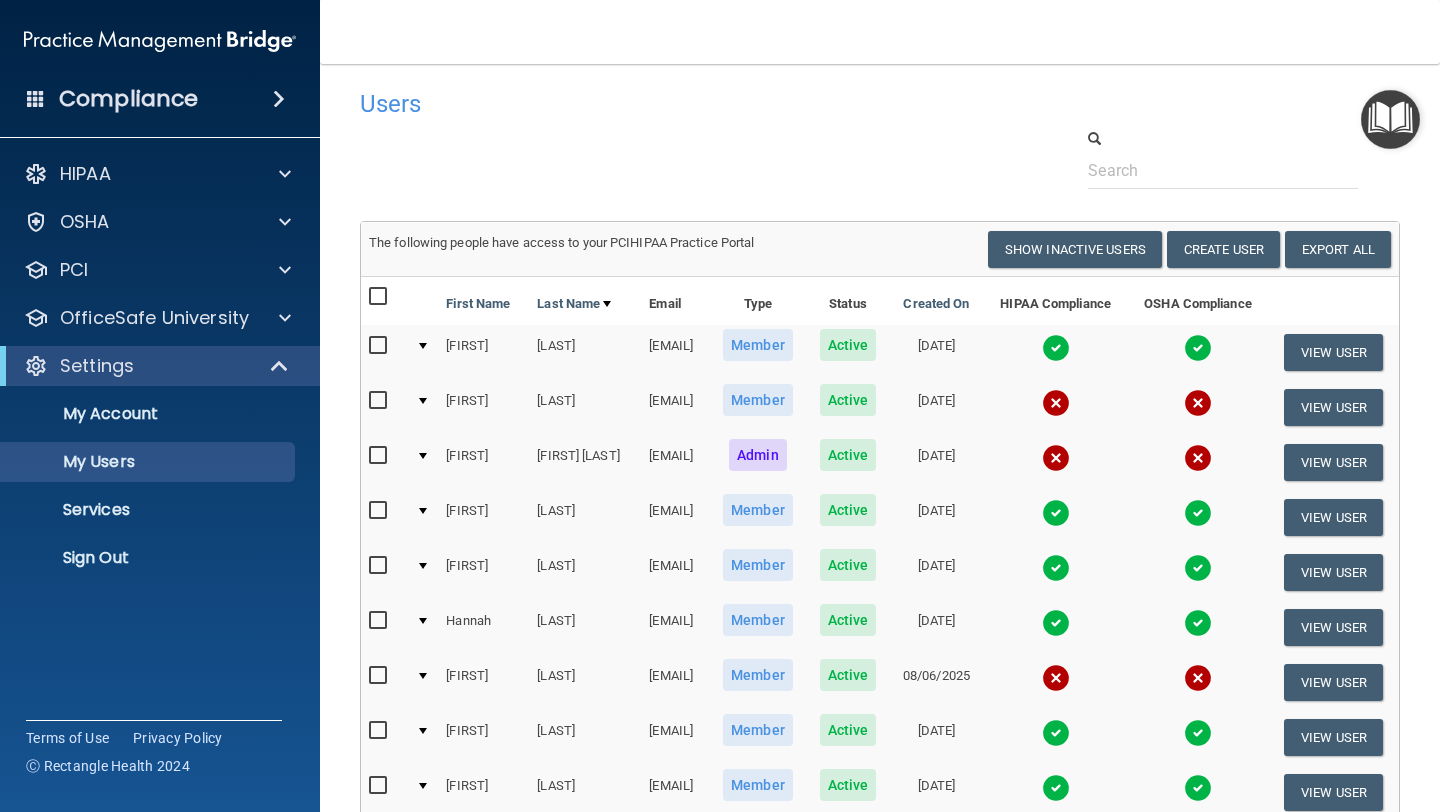 scroll, scrollTop: 0, scrollLeft: 0, axis: both 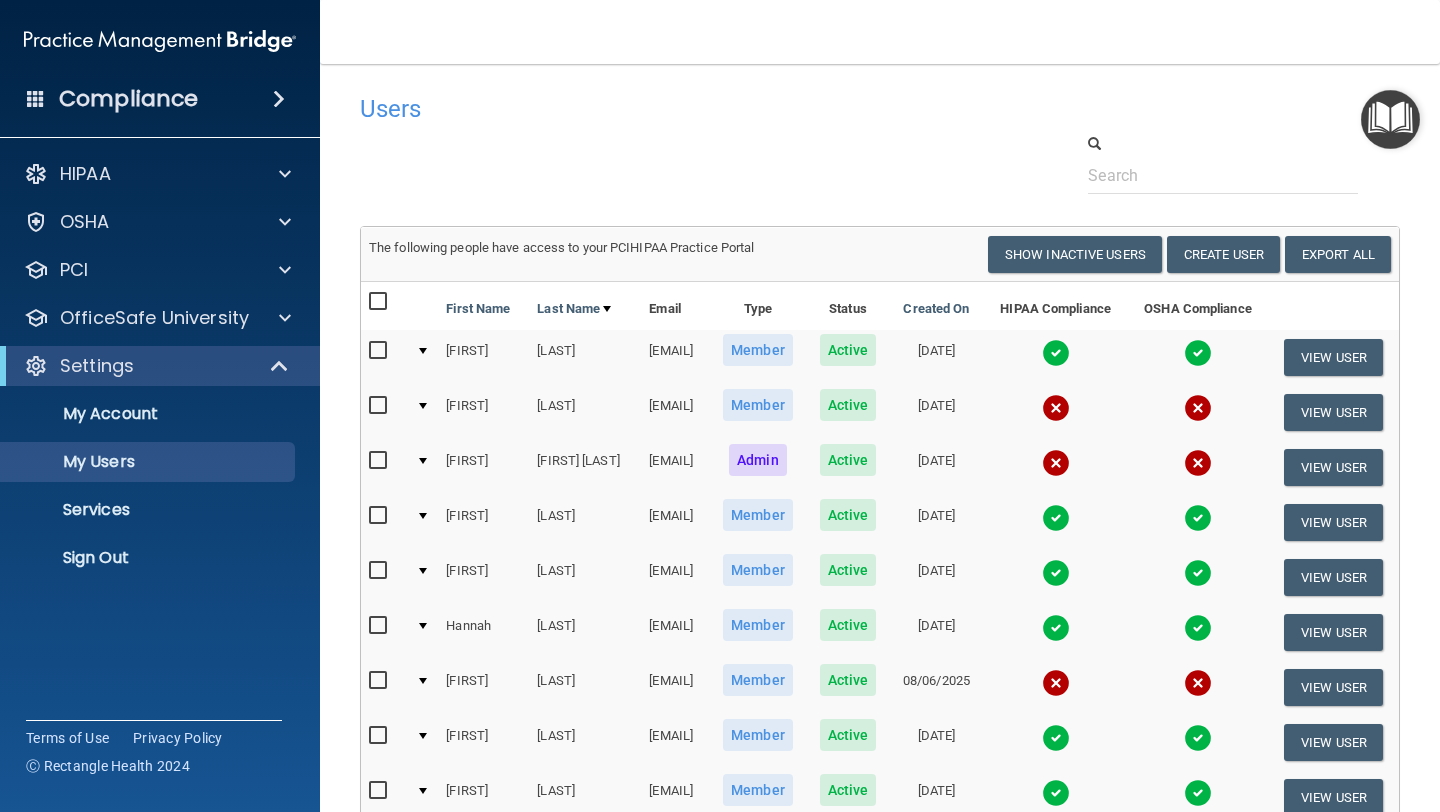 click at bounding box center (380, 302) 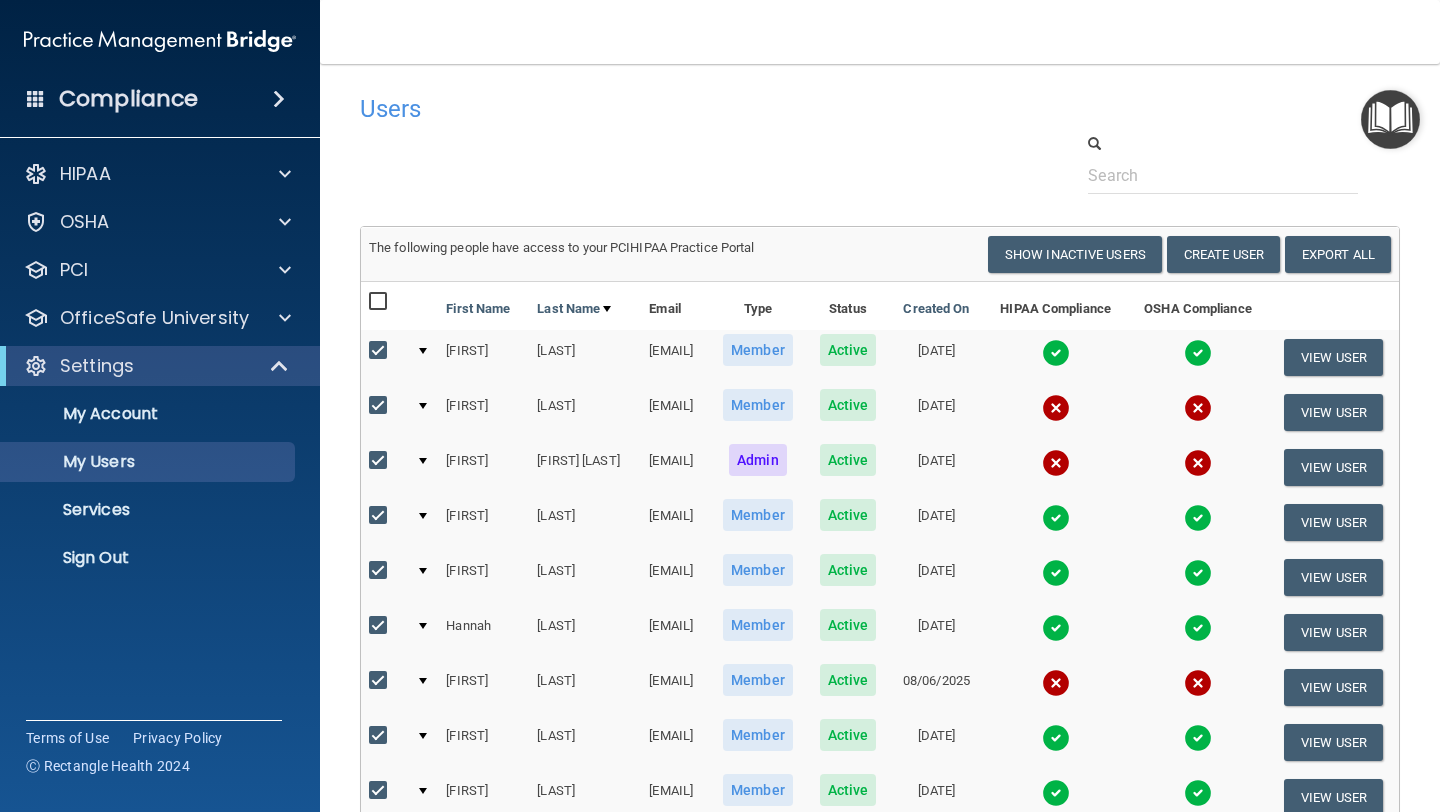 checkbox on "true" 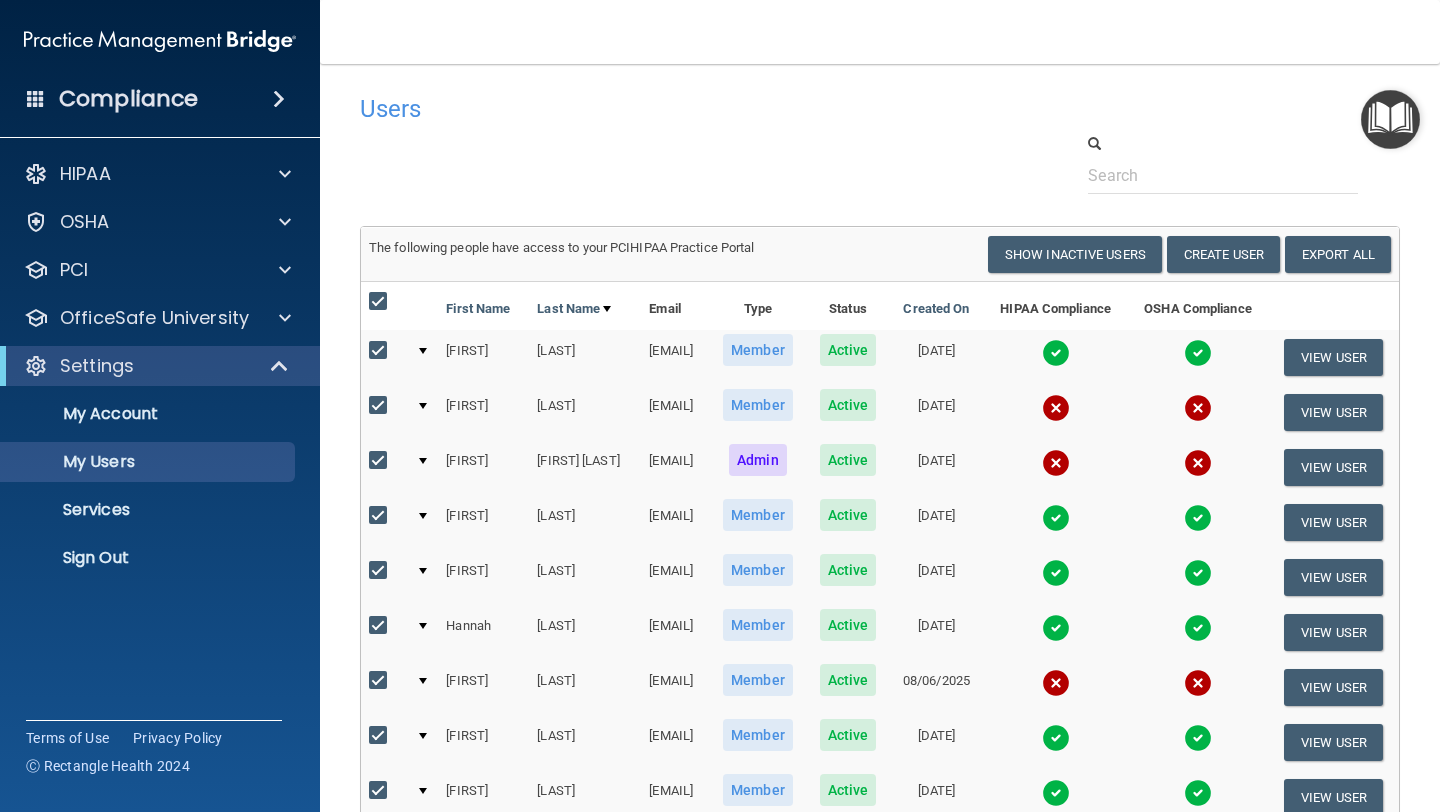 checkbox on "true" 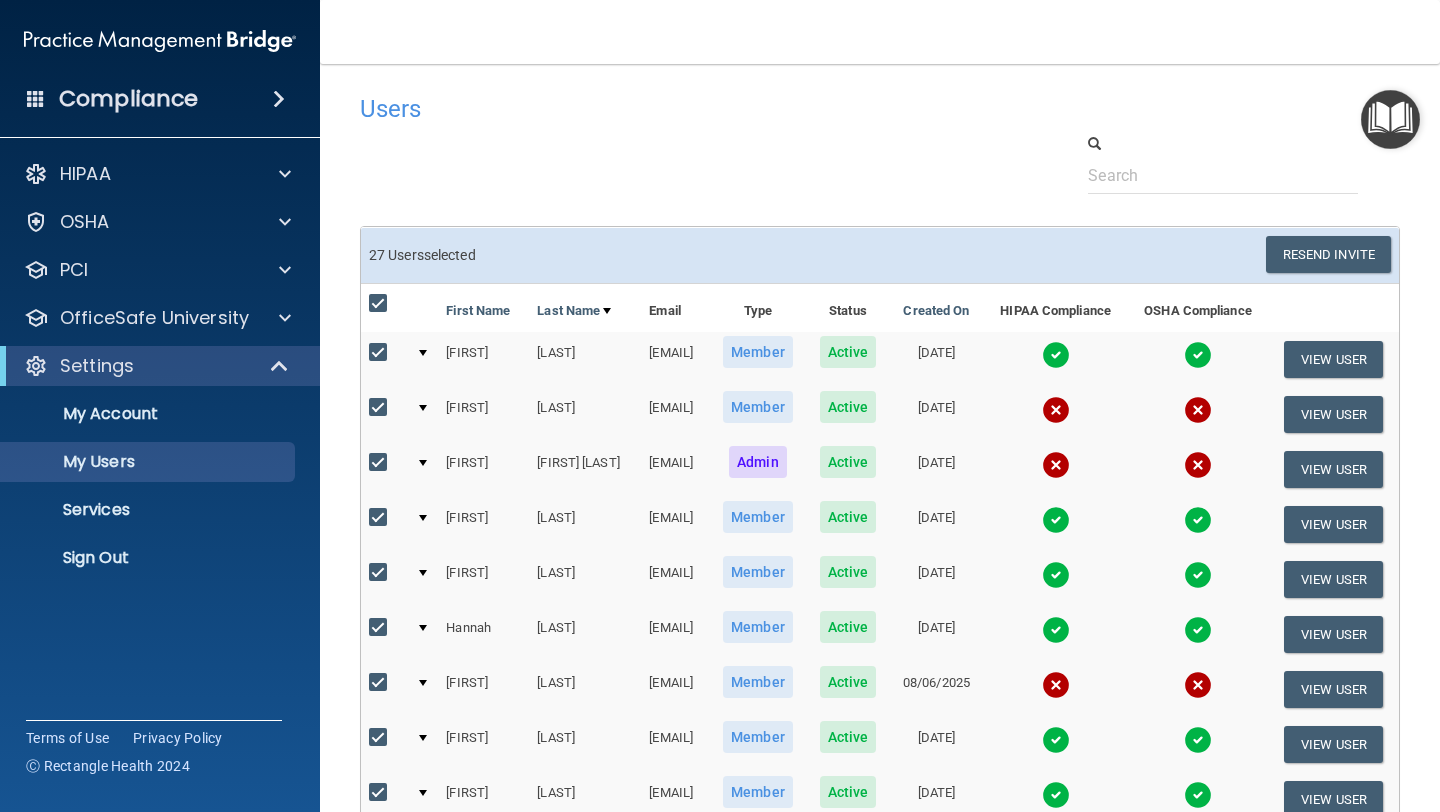 click at bounding box center (380, 518) 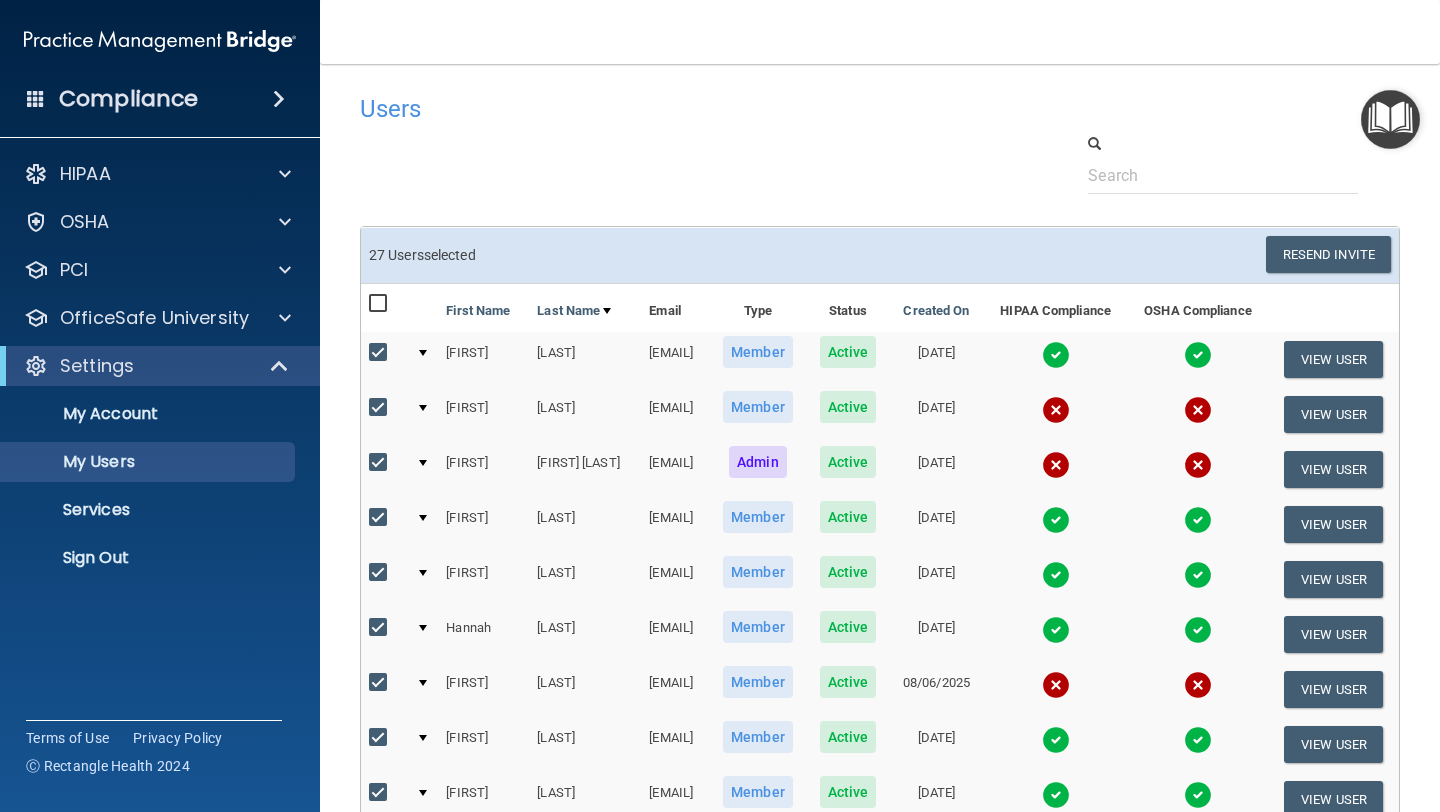 checkbox on "false" 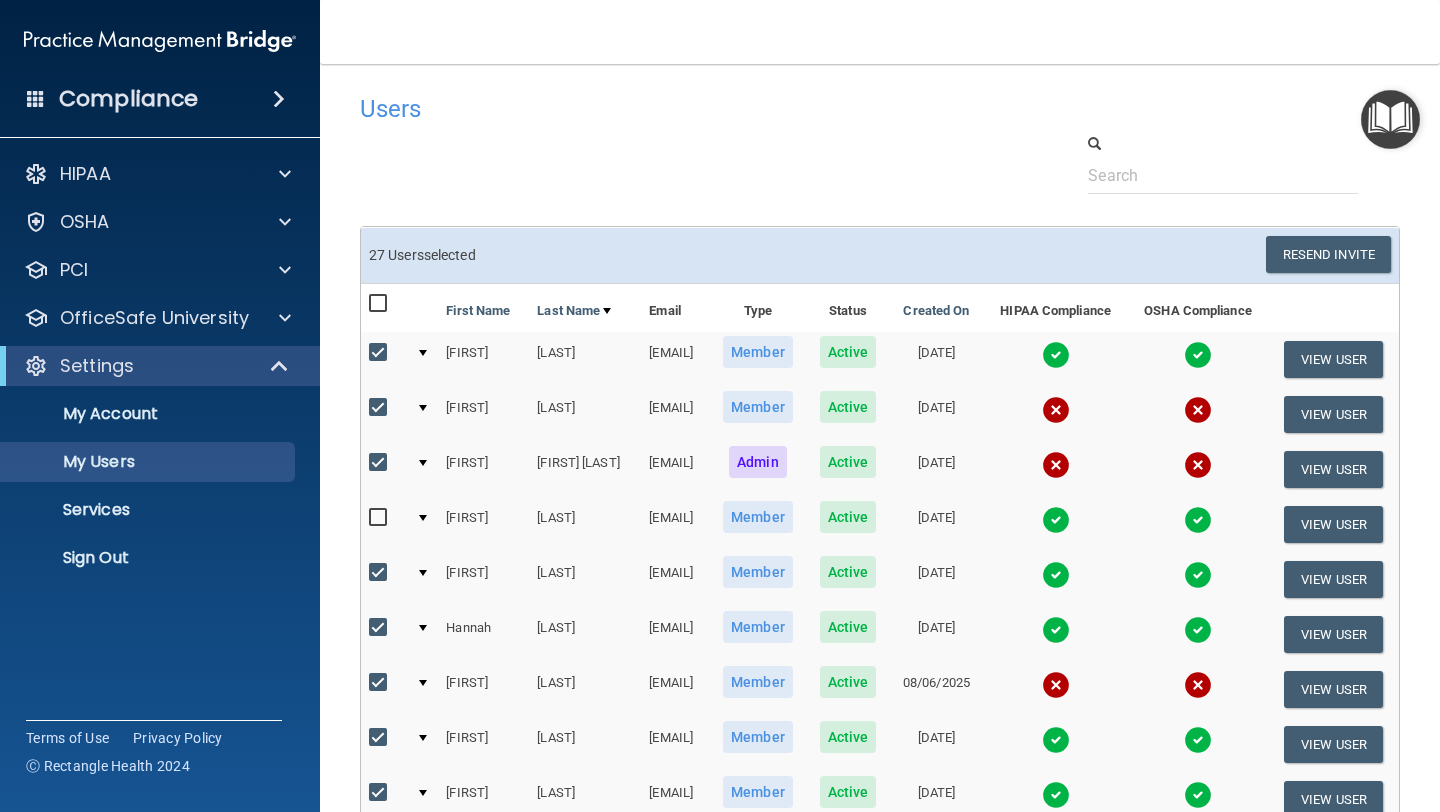 checkbox on "false" 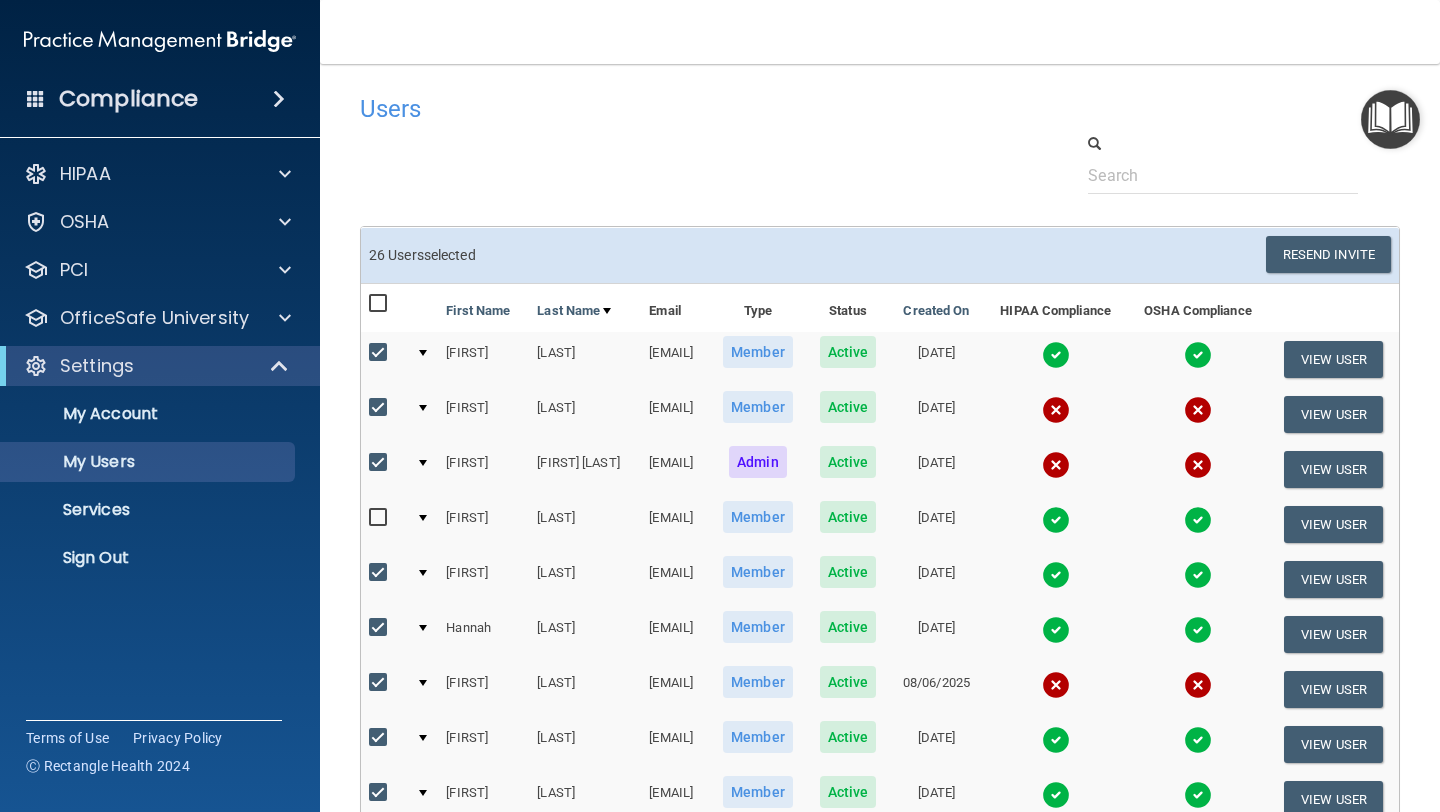 click at bounding box center [380, 518] 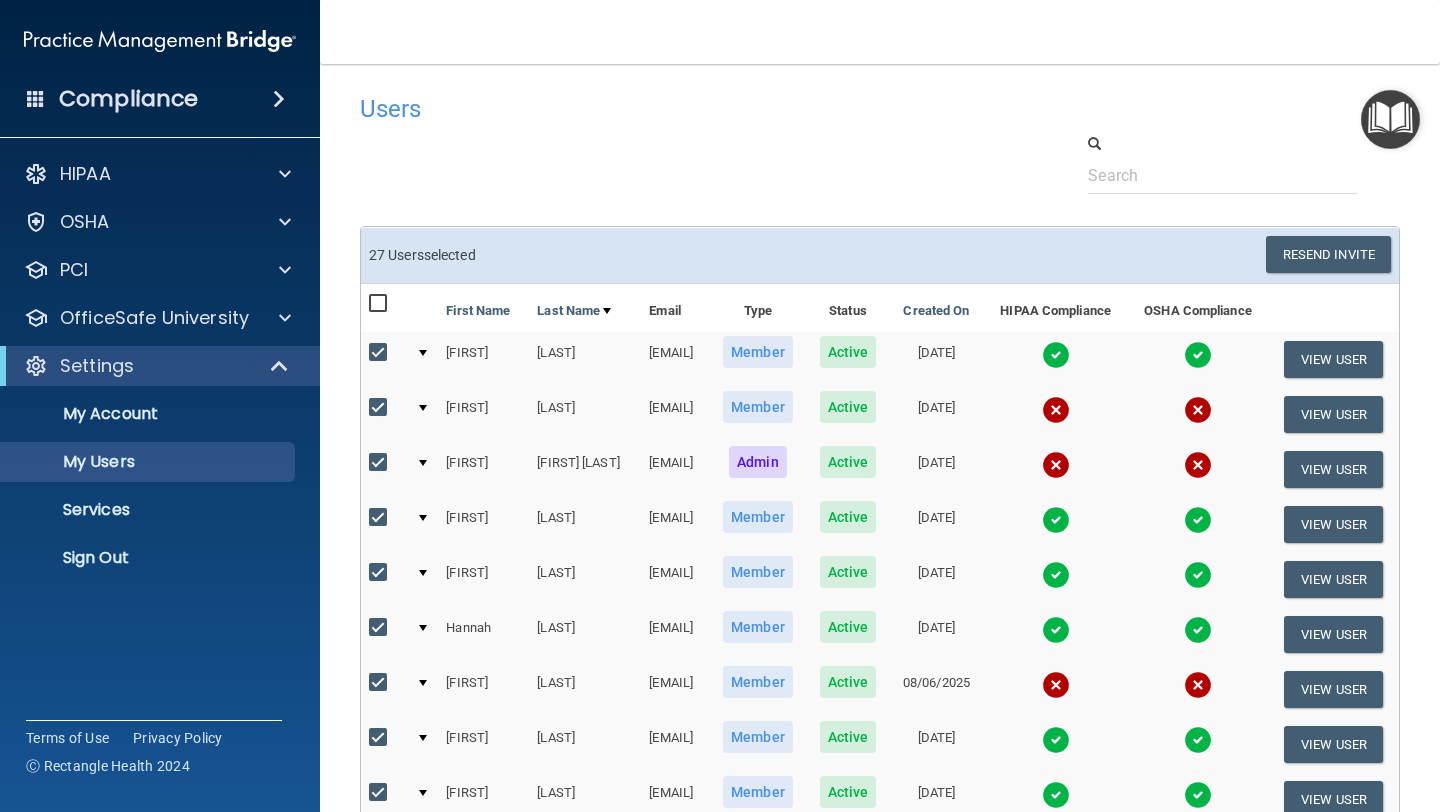 click at bounding box center [380, 463] 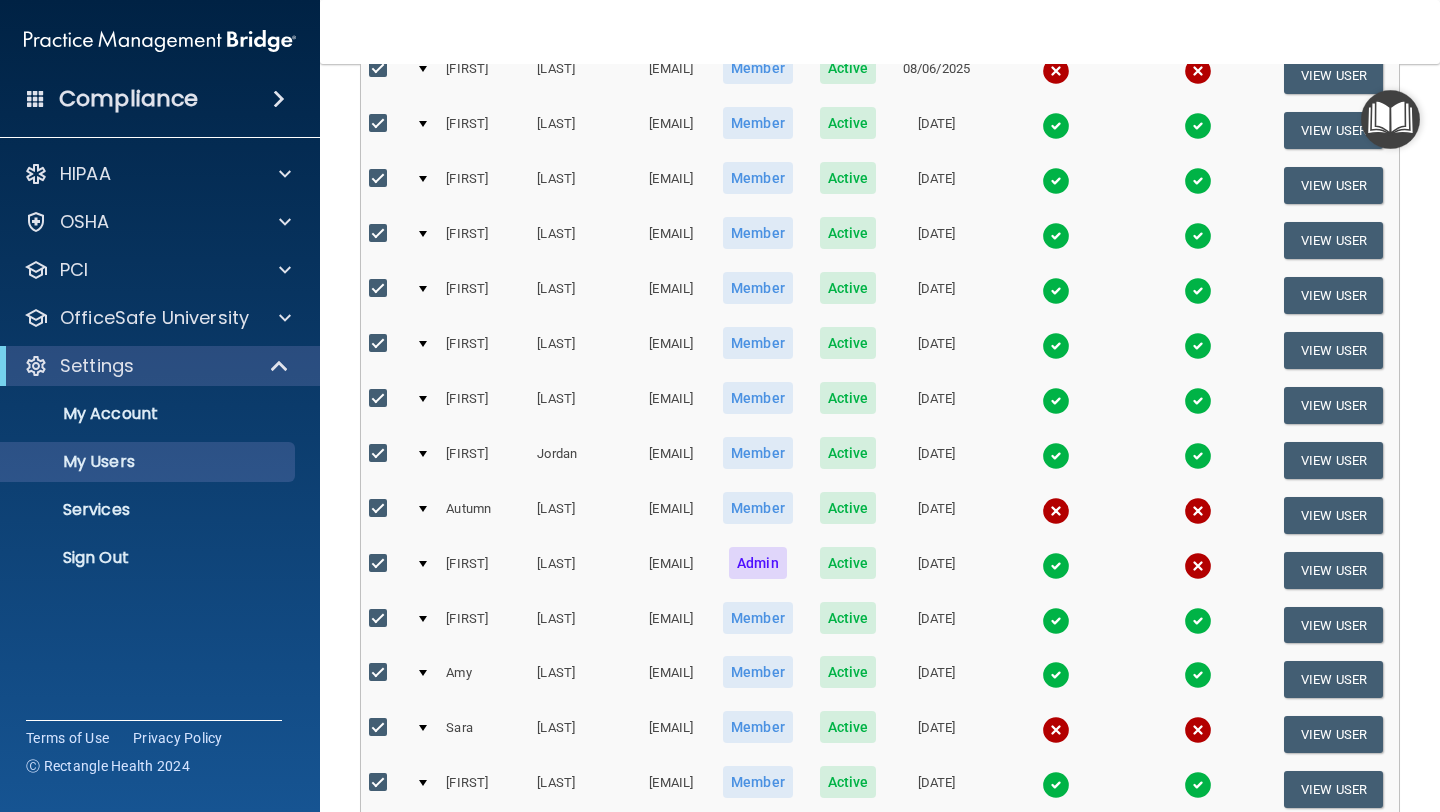 scroll, scrollTop: 619, scrollLeft: 0, axis: vertical 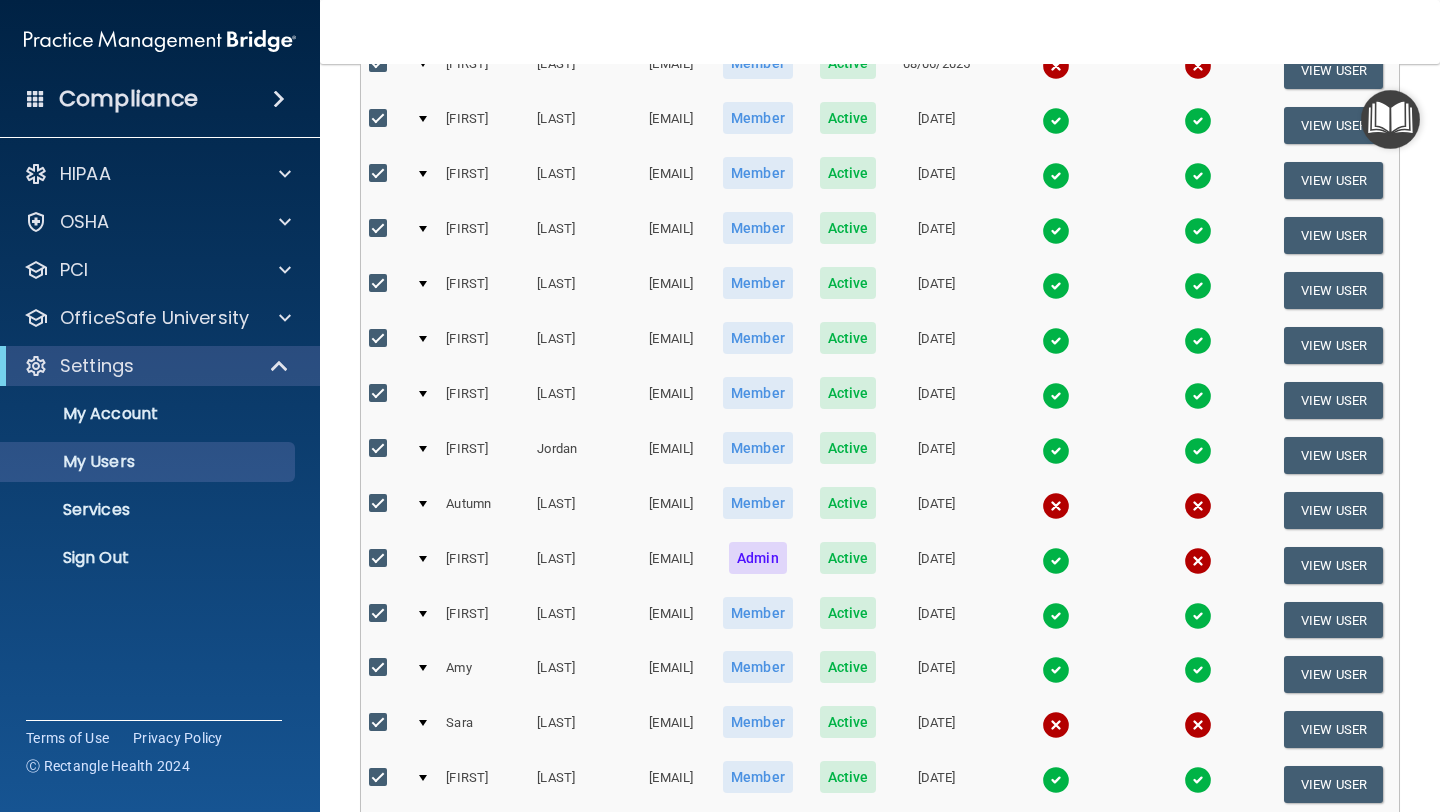click at bounding box center [380, 559] 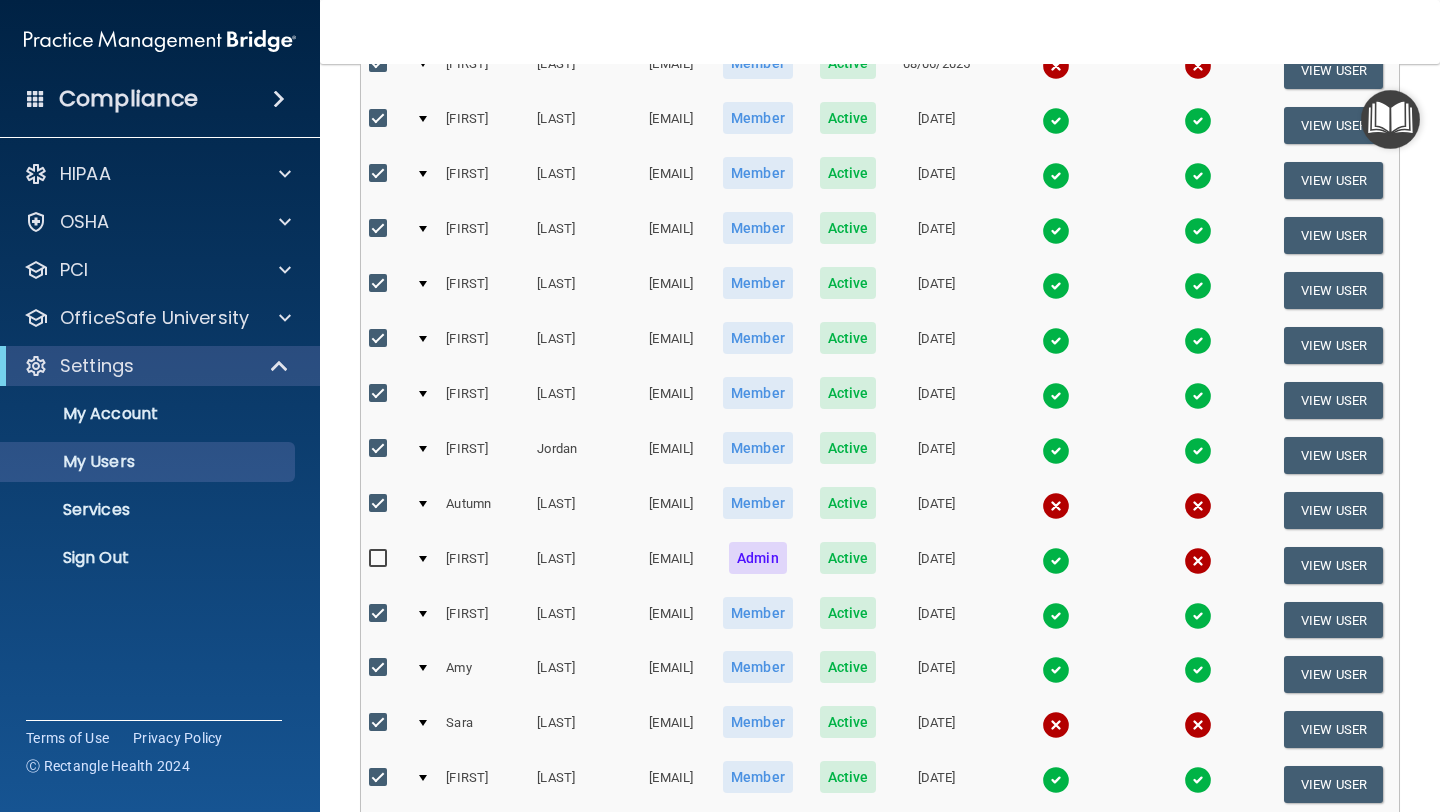 click at bounding box center (380, 559) 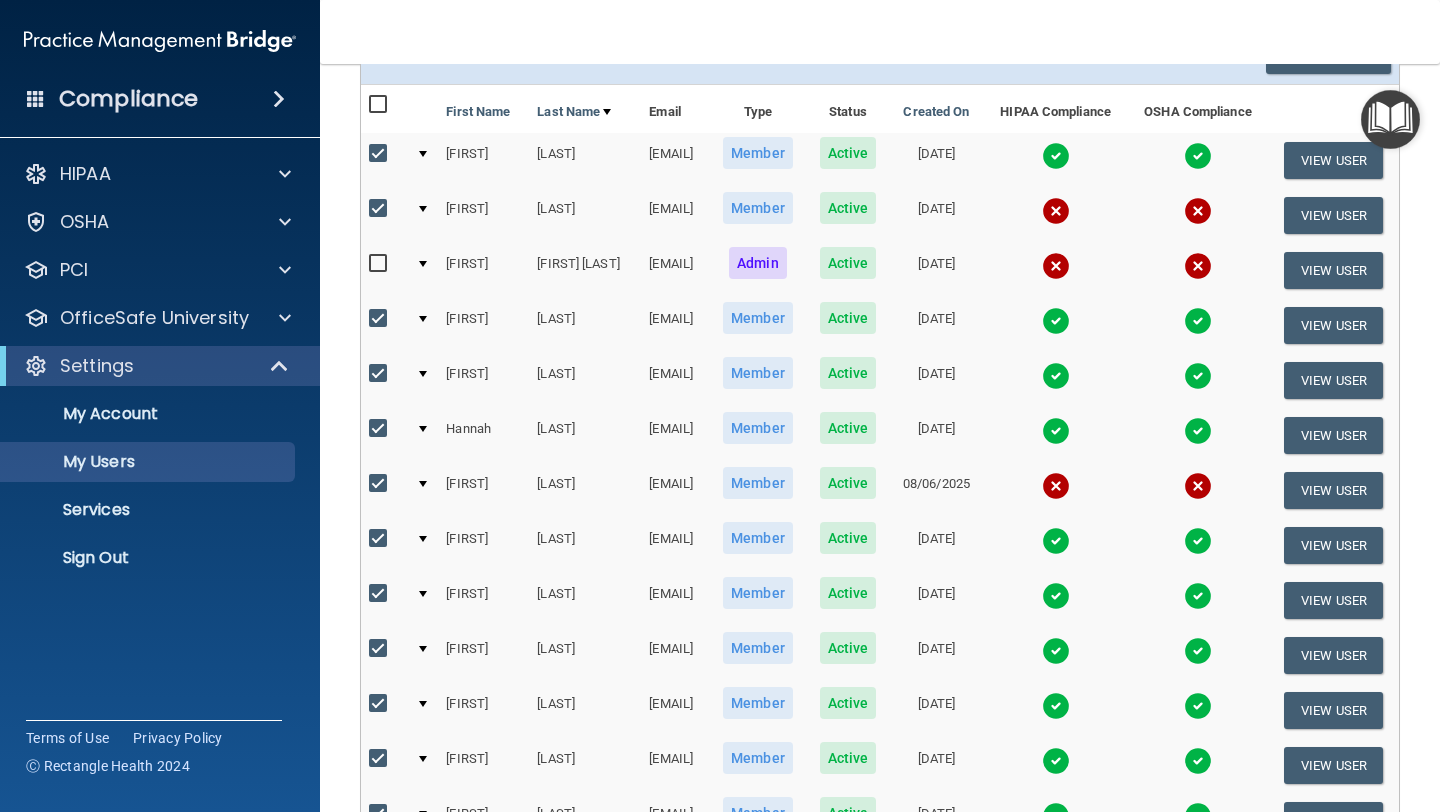 scroll, scrollTop: 0, scrollLeft: 0, axis: both 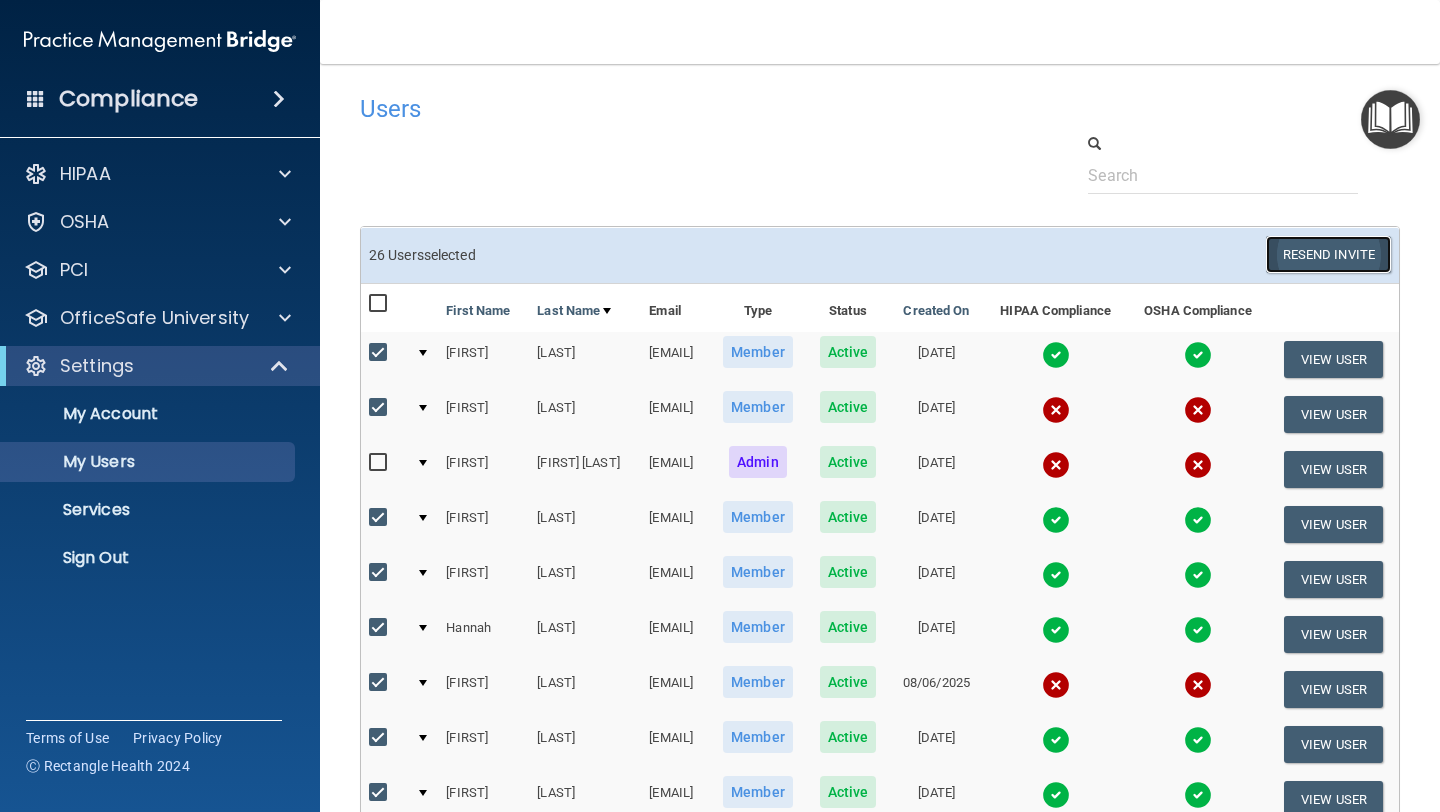 click on "Resend Invite" at bounding box center (1328, 254) 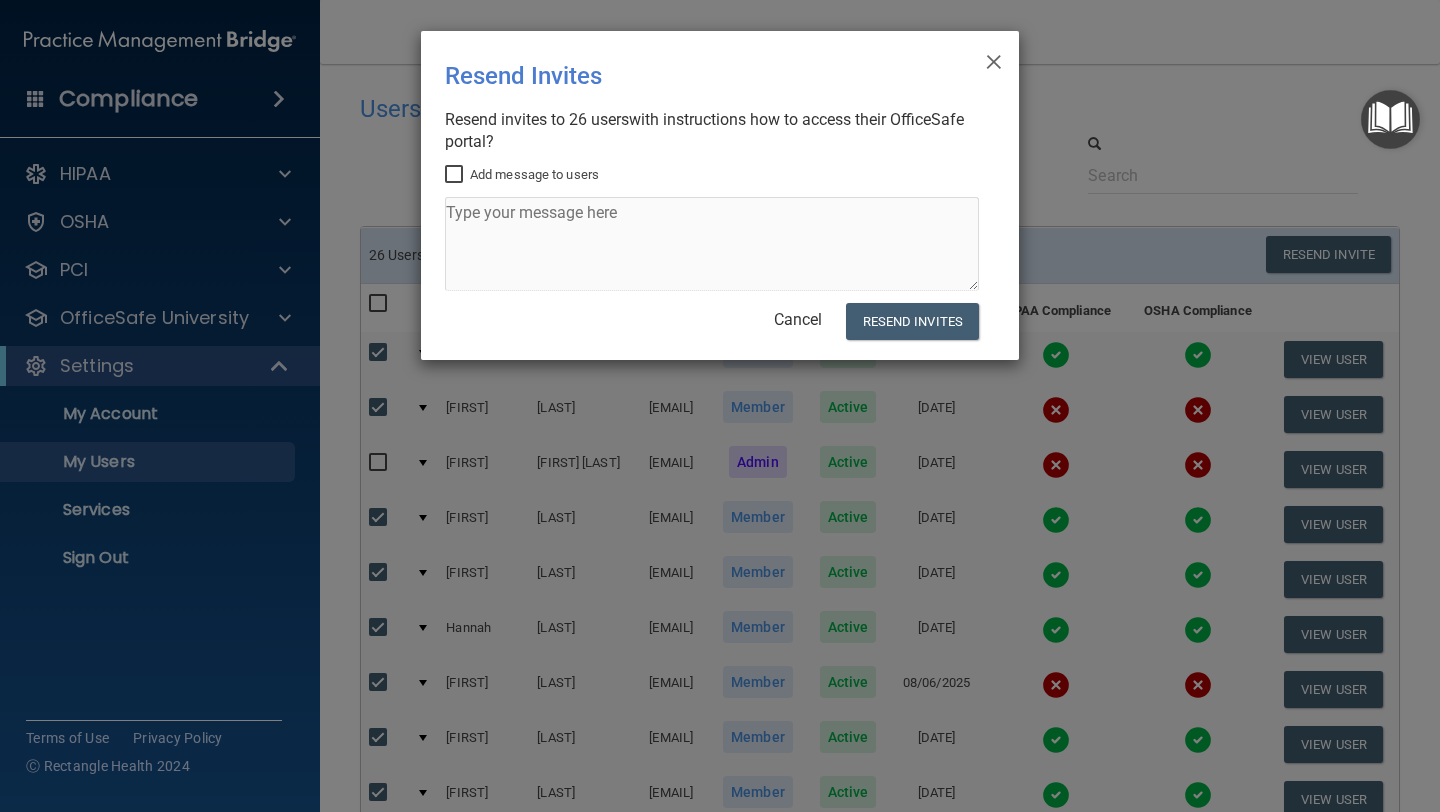 click on "Add message to users" at bounding box center (456, 175) 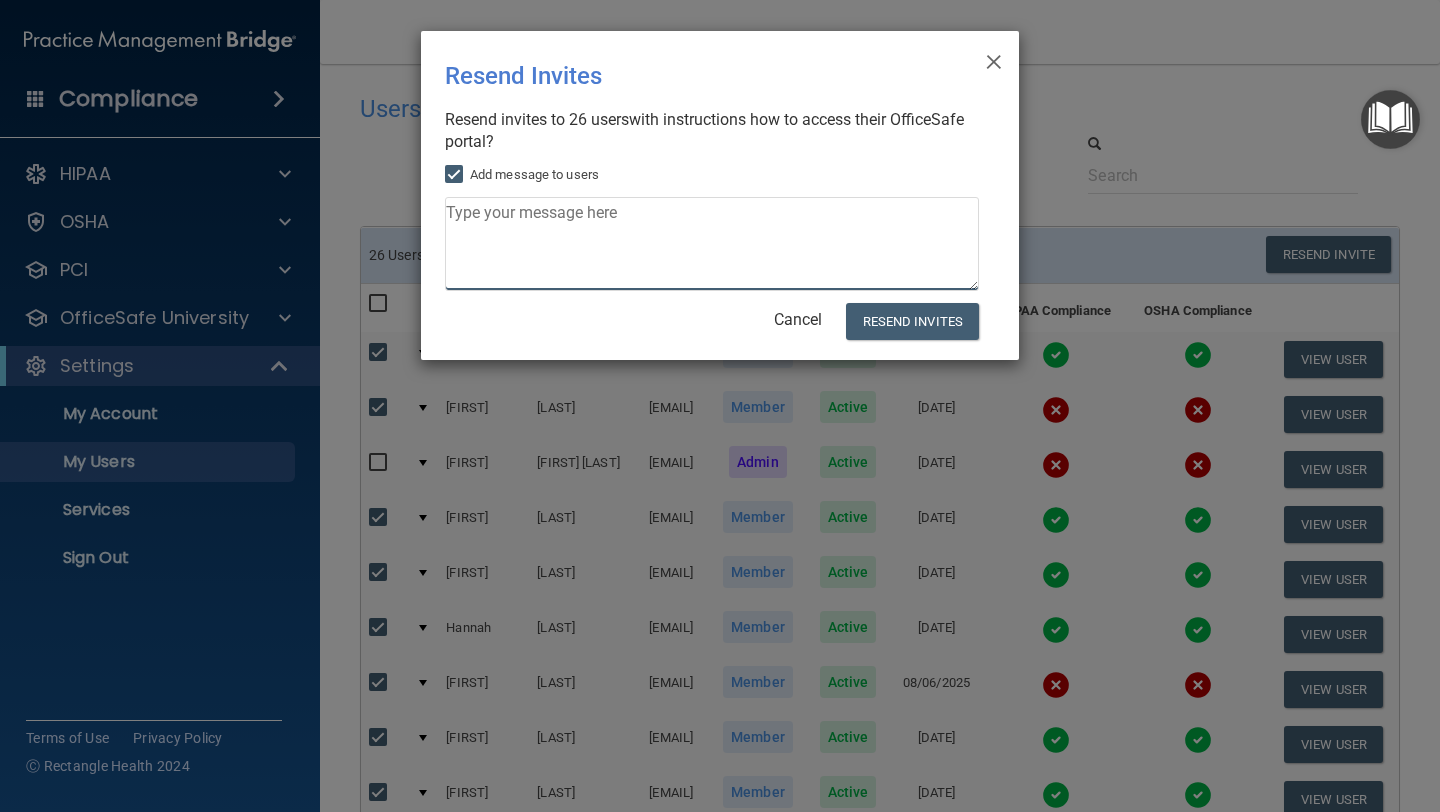 click at bounding box center [712, 244] 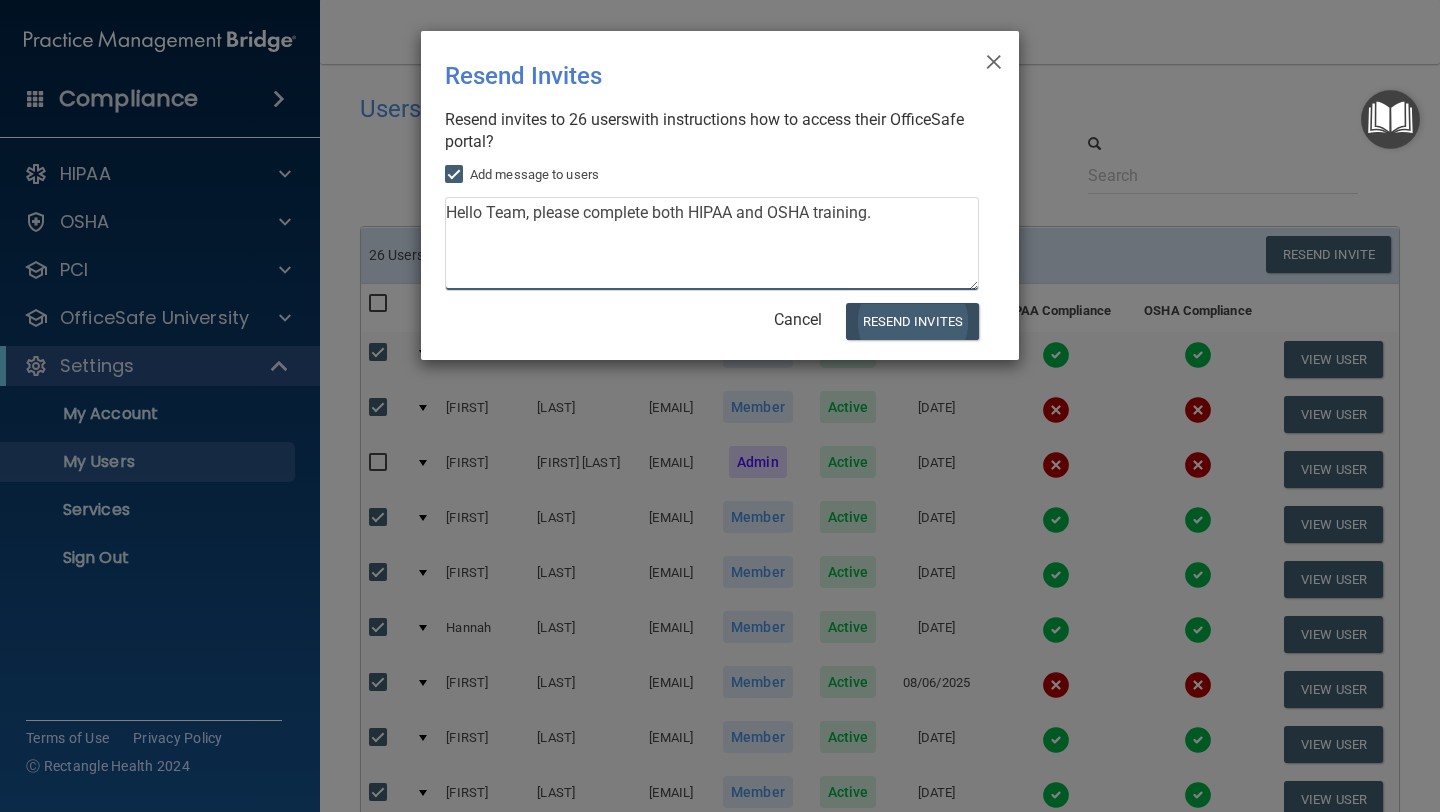 type on "Hello Team, please complete both HIPAA and OSHA training." 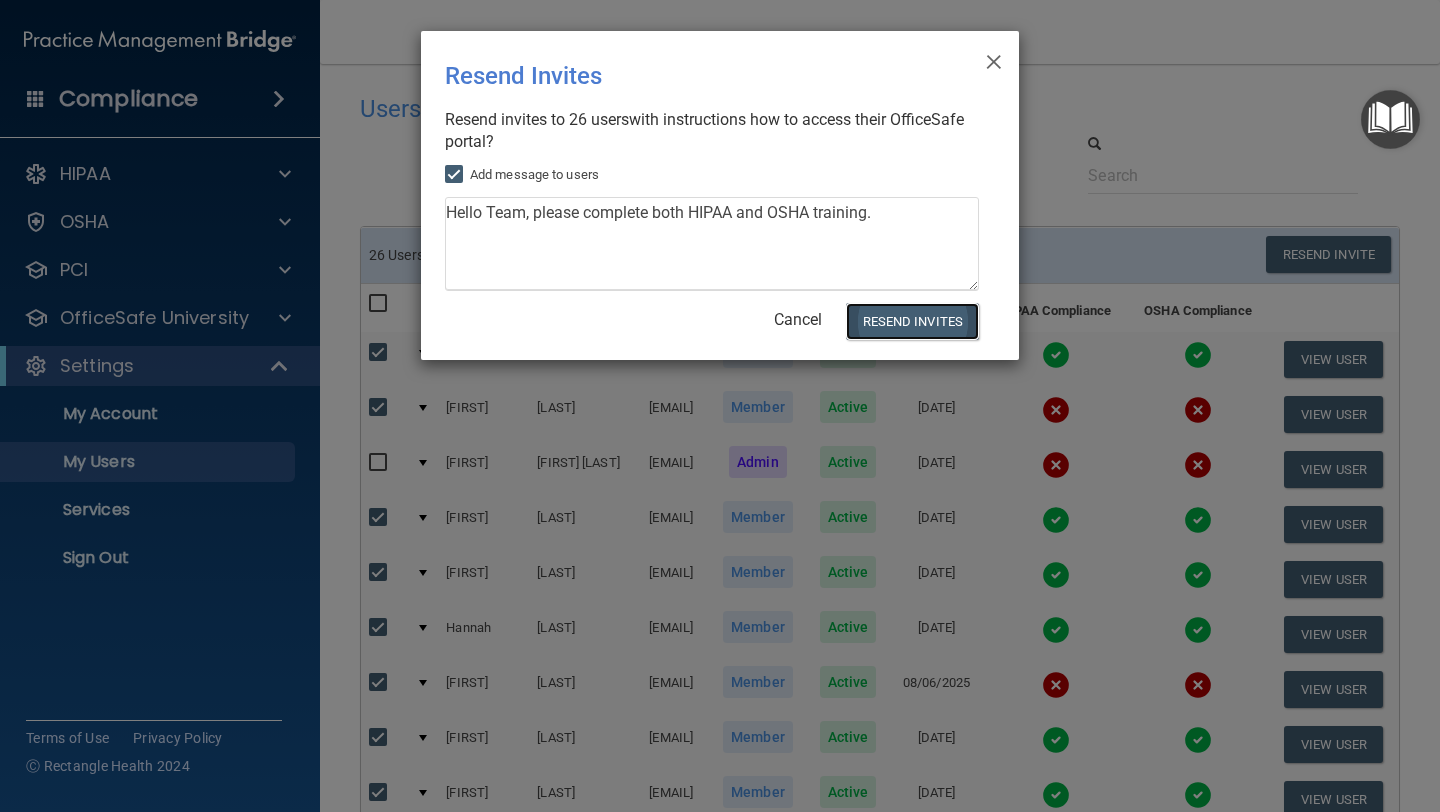 click on "Resend Invites" at bounding box center [912, 321] 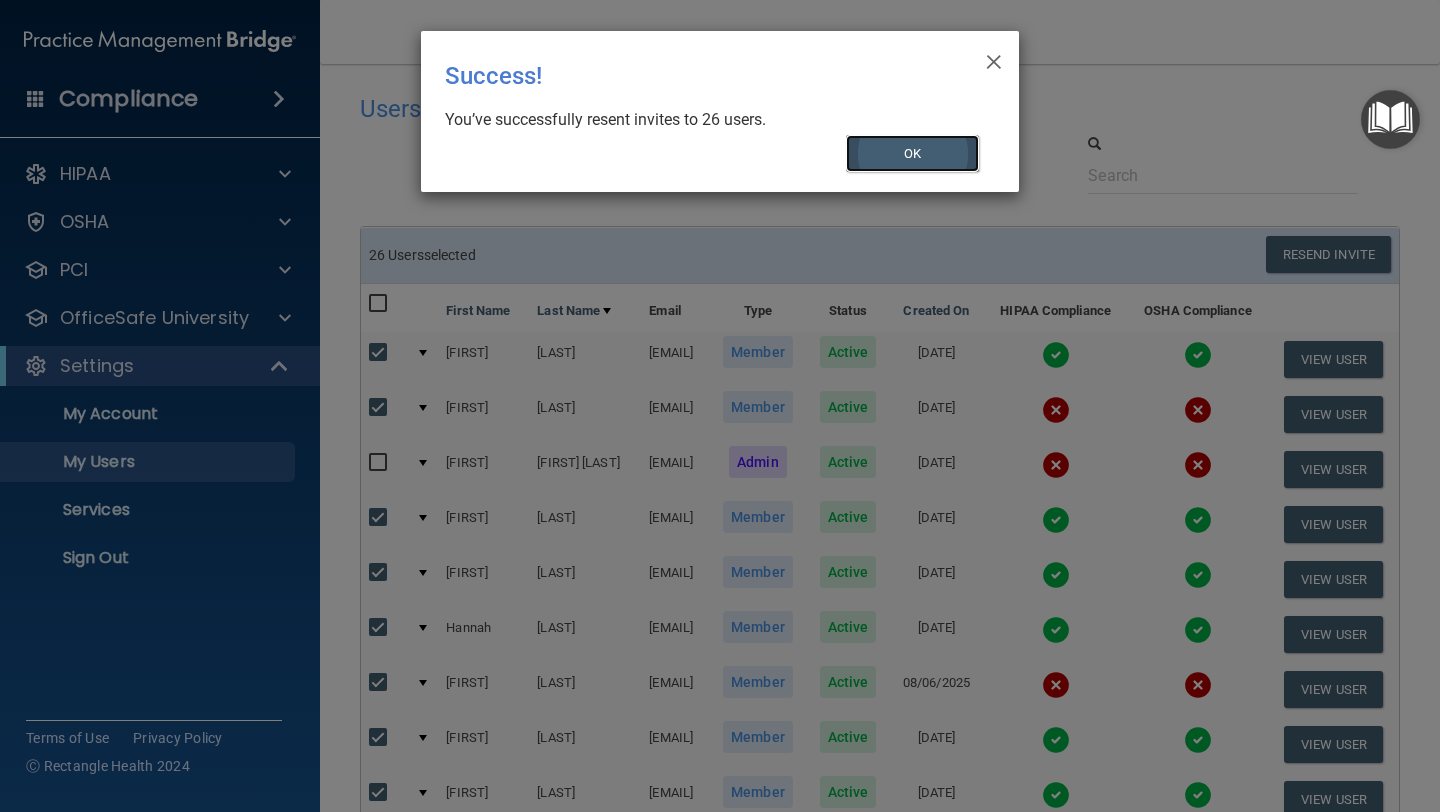click on "OK" at bounding box center [913, 153] 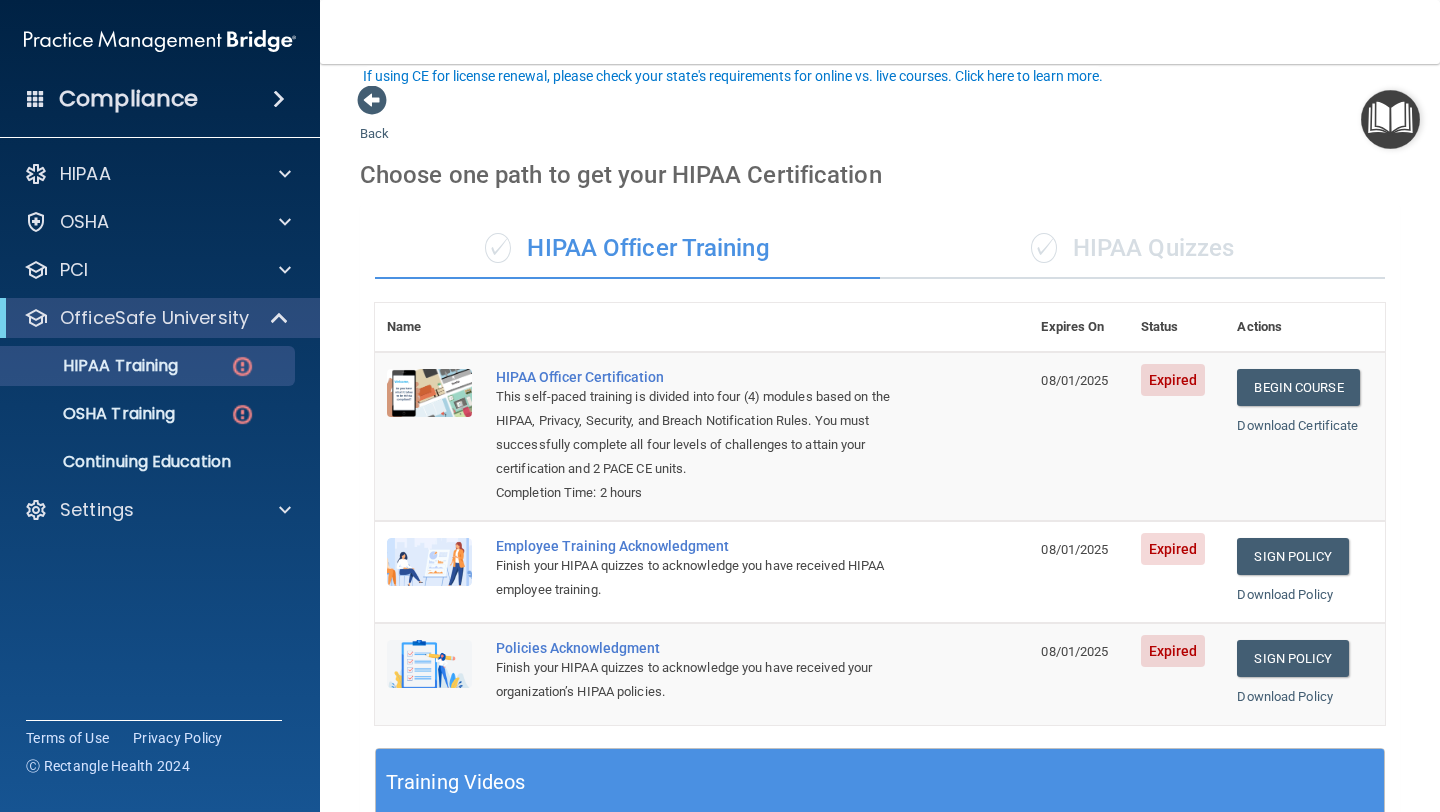 scroll, scrollTop: 0, scrollLeft: 0, axis: both 